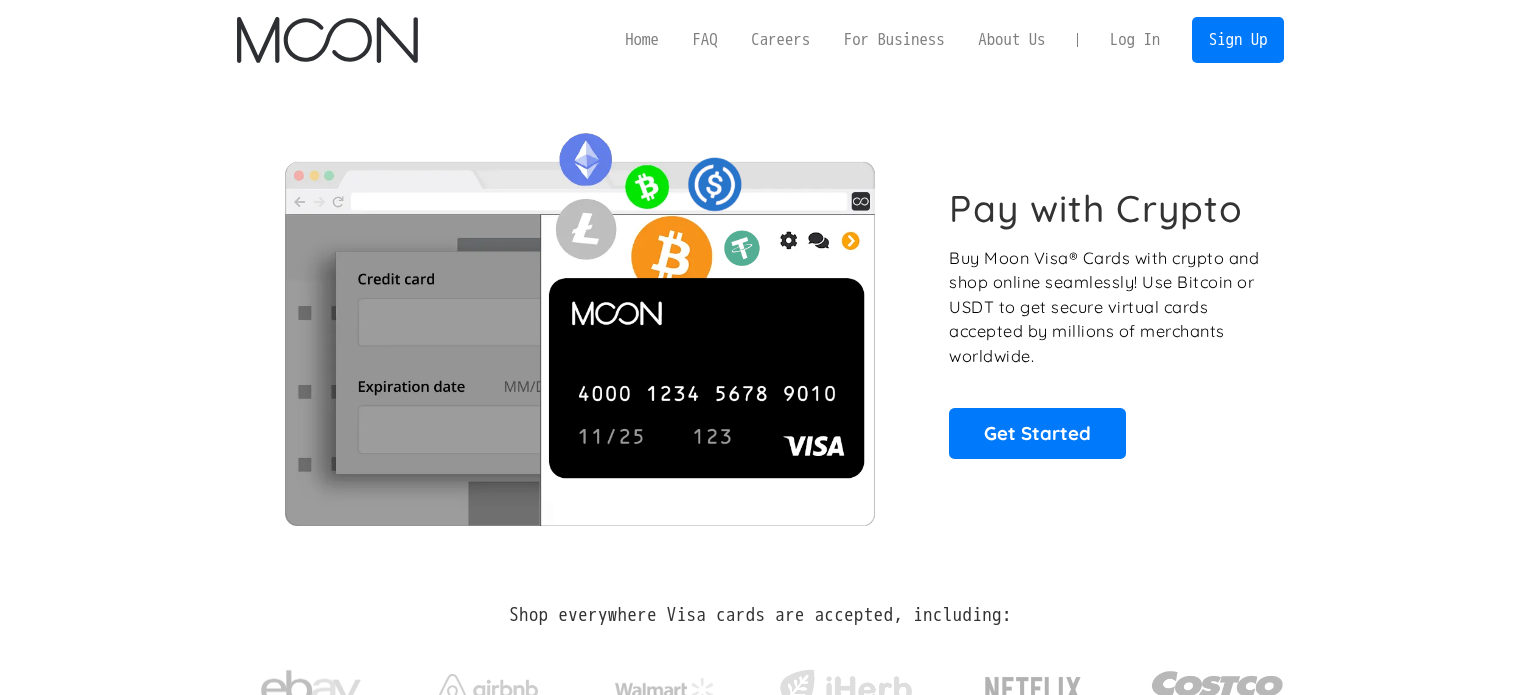 scroll, scrollTop: 0, scrollLeft: 0, axis: both 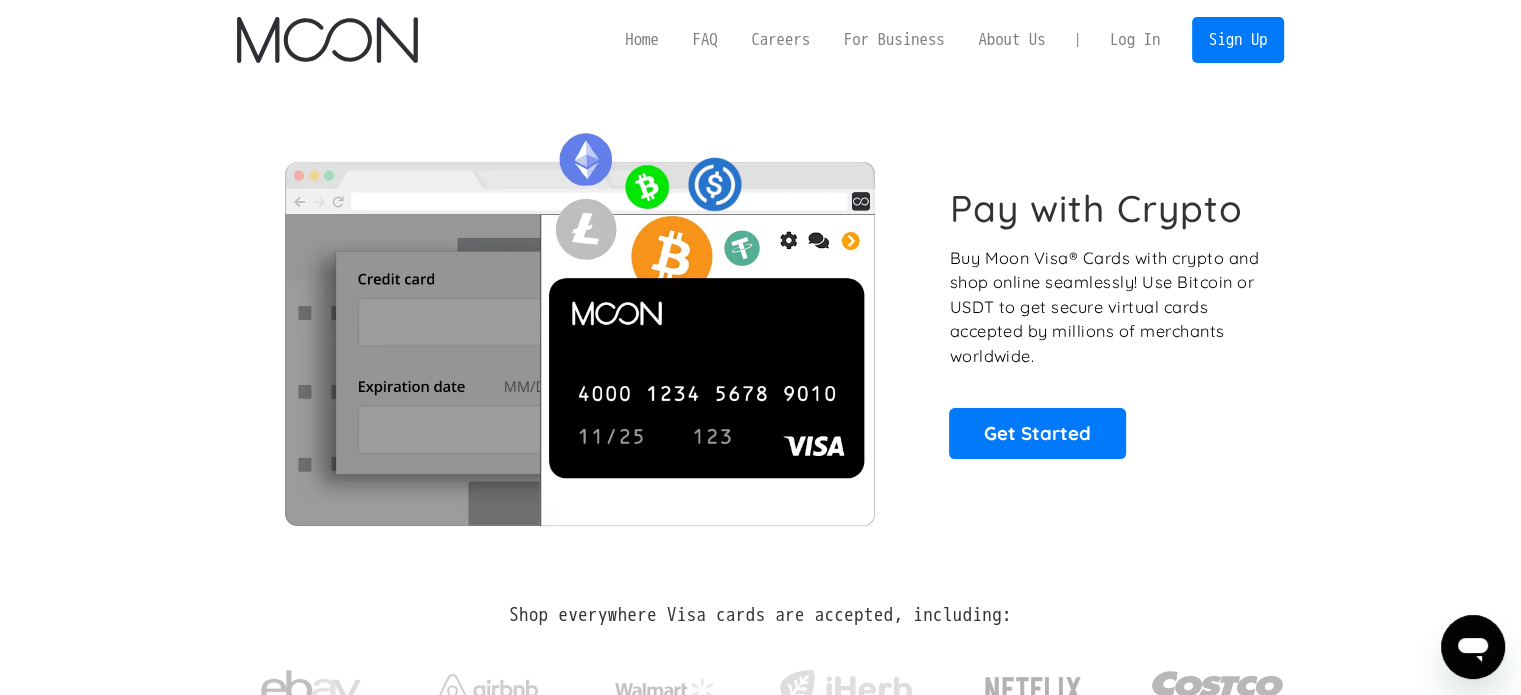 click on "Log In" at bounding box center [1135, 40] 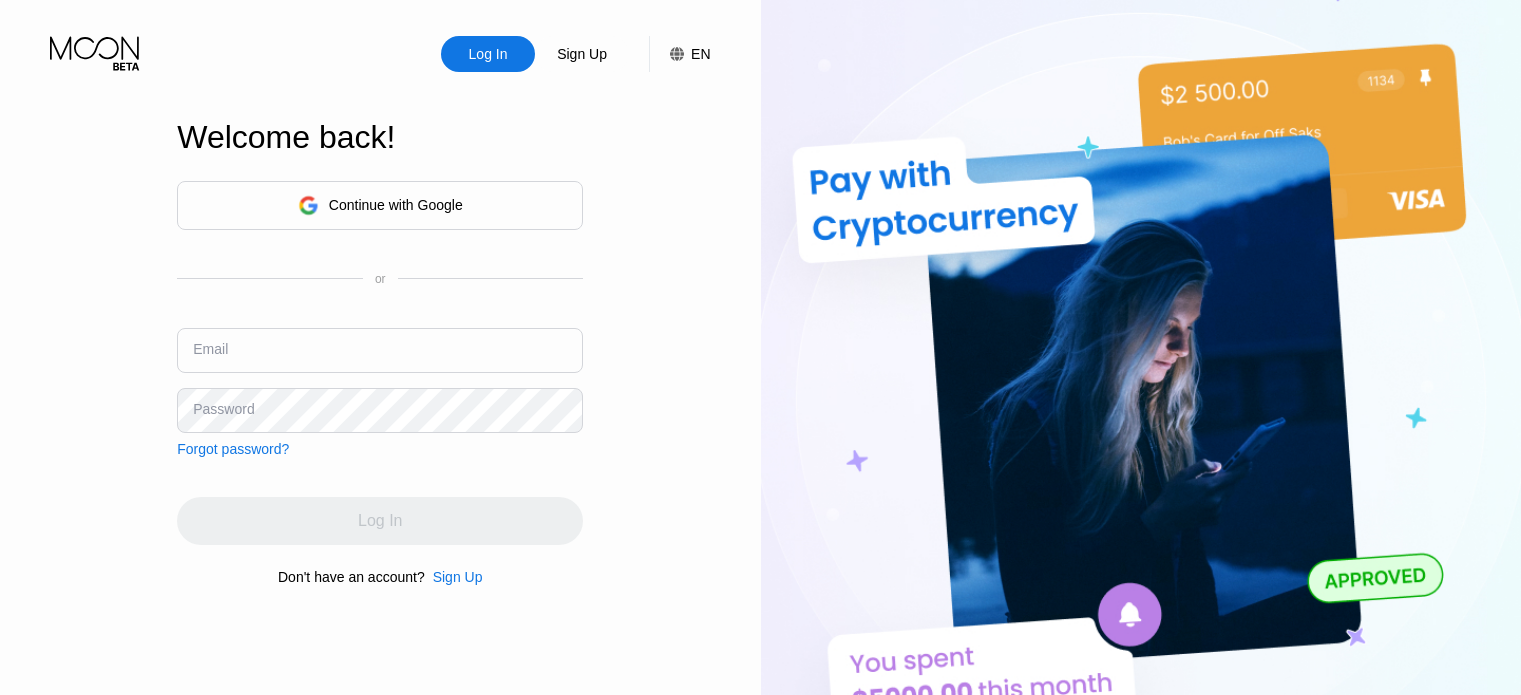 scroll, scrollTop: 0, scrollLeft: 0, axis: both 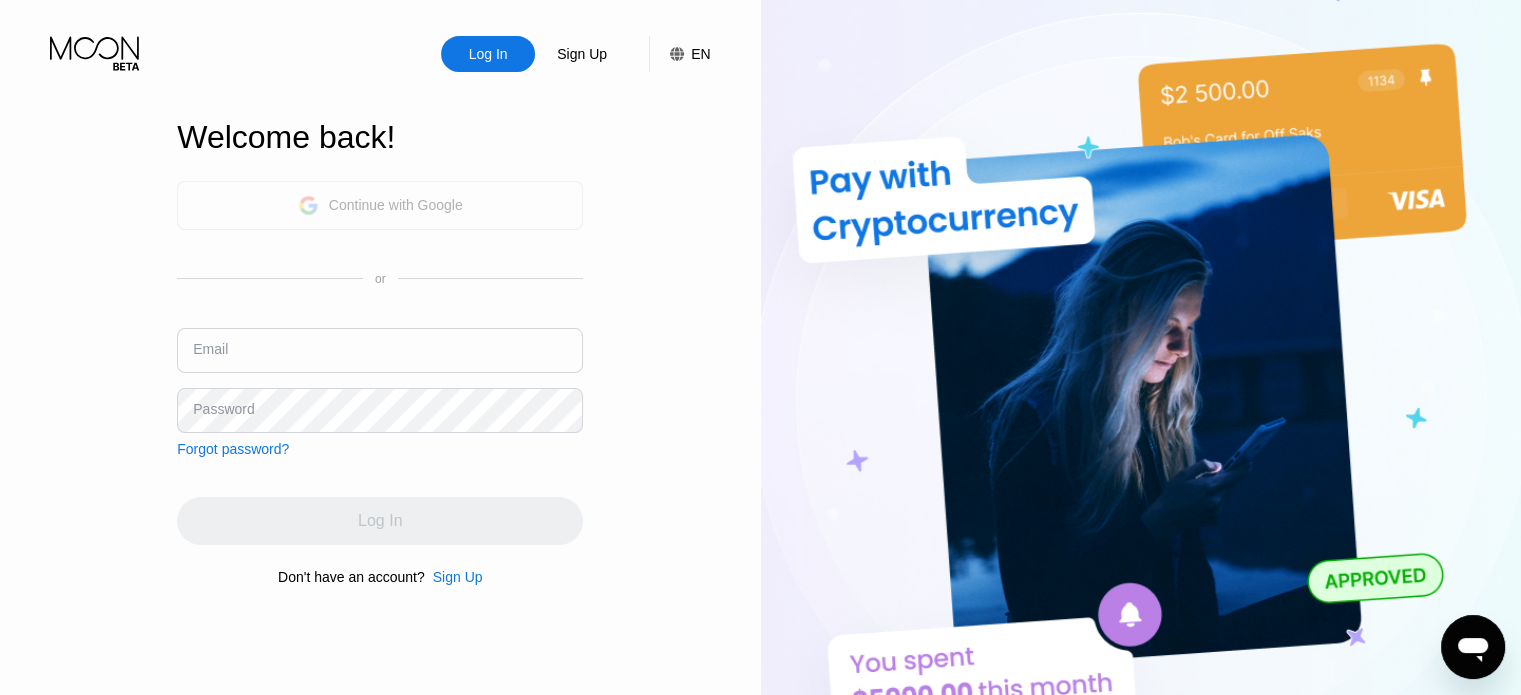 click on "Continue with Google" at bounding box center [380, 205] 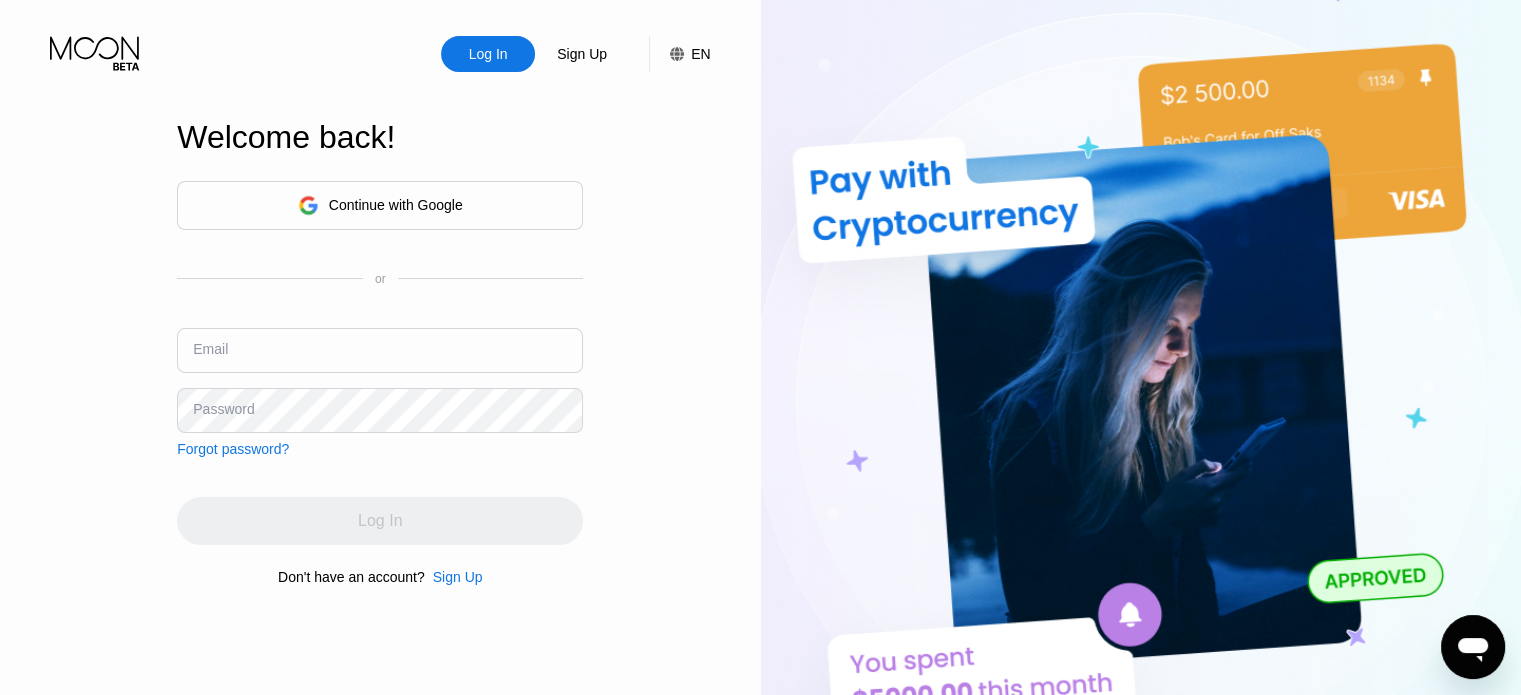 click at bounding box center [380, 350] 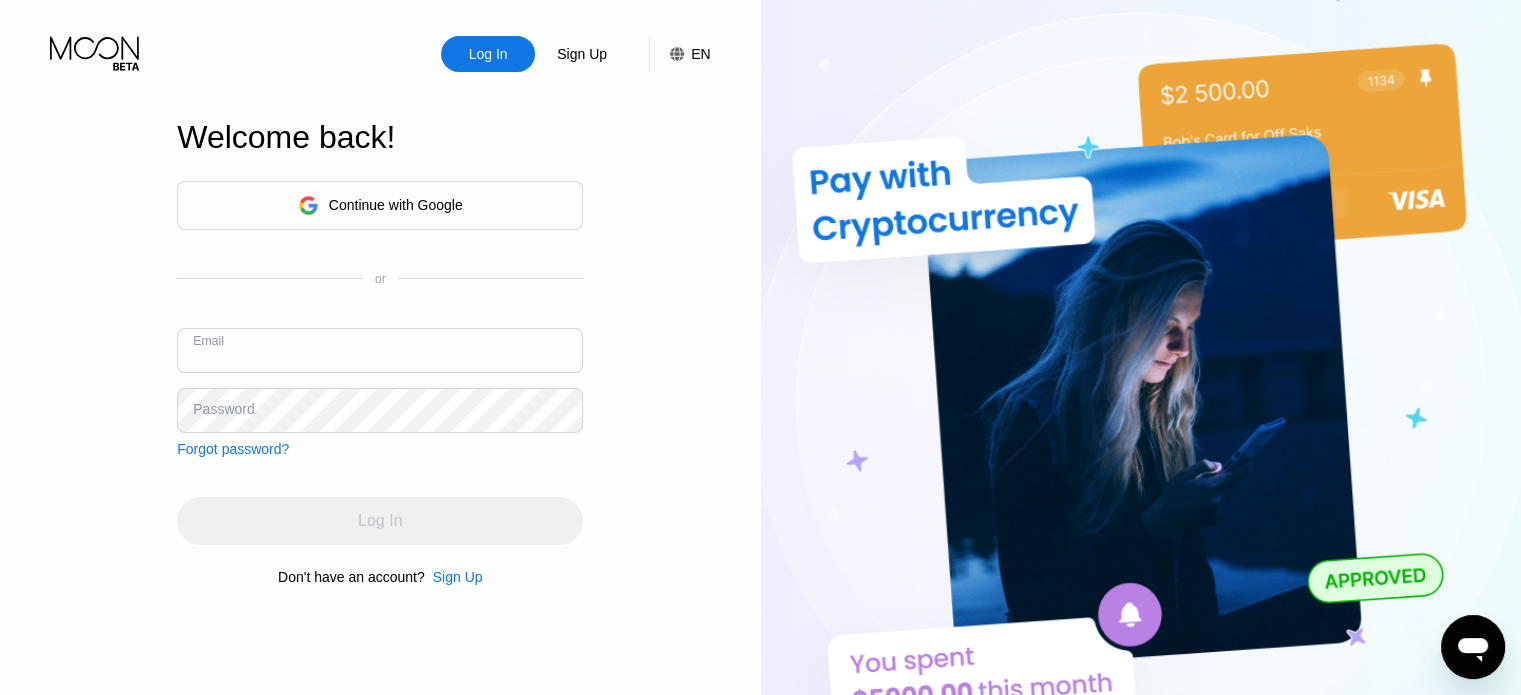 click at bounding box center [380, 350] 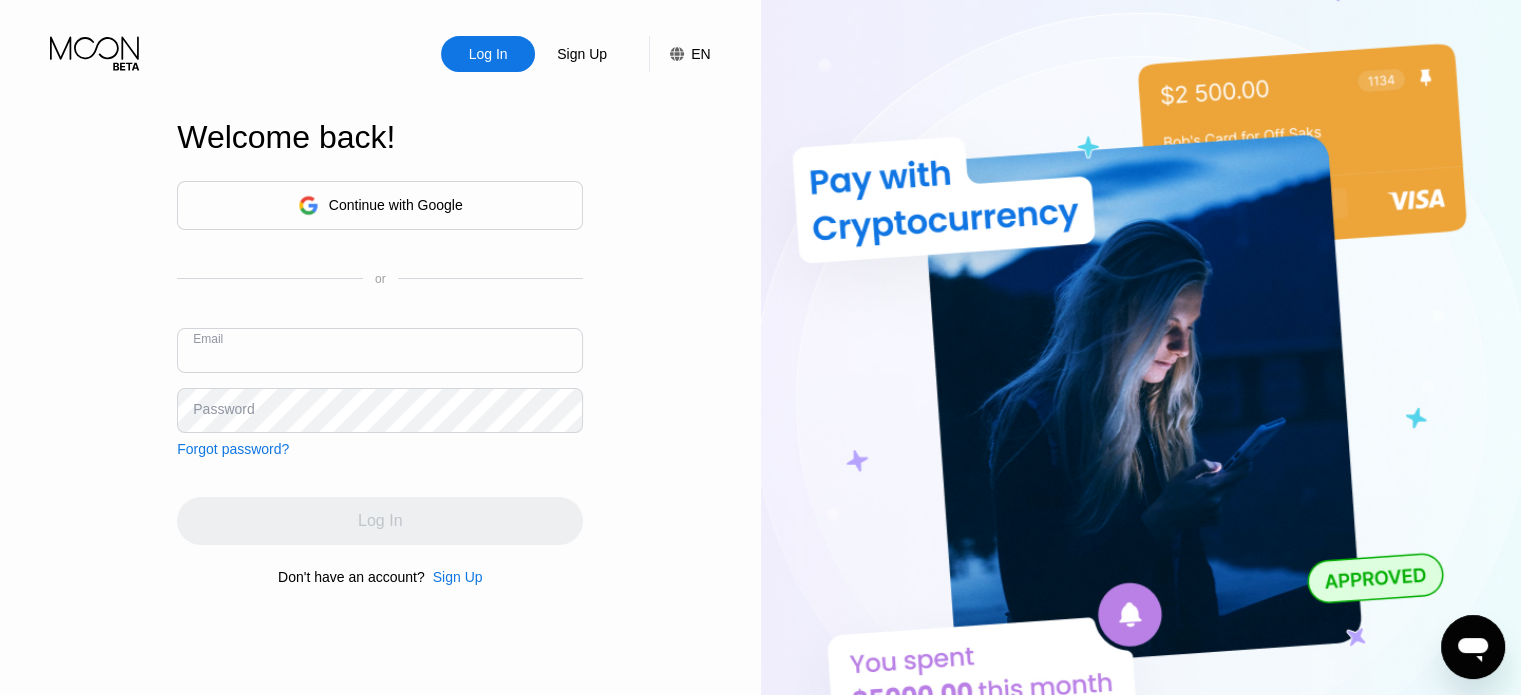 click at bounding box center (380, 350) 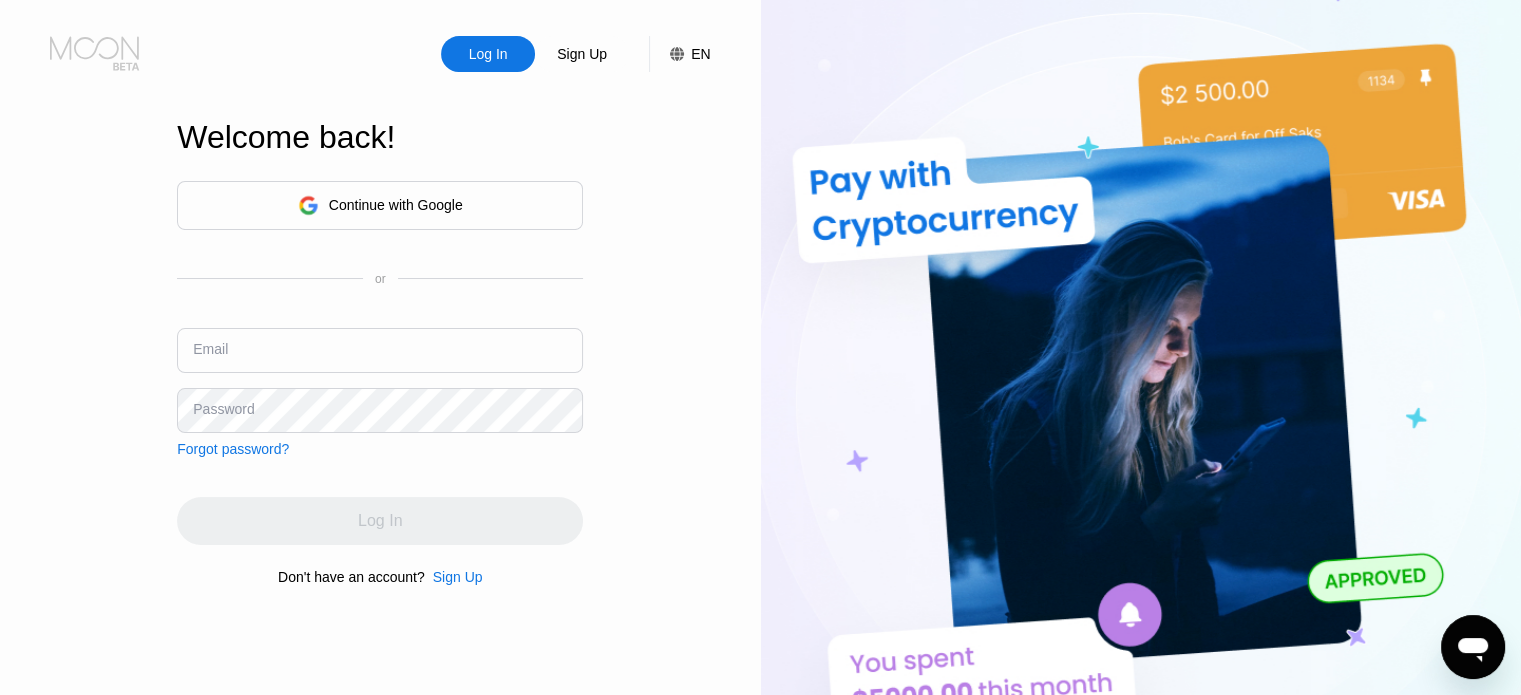 click 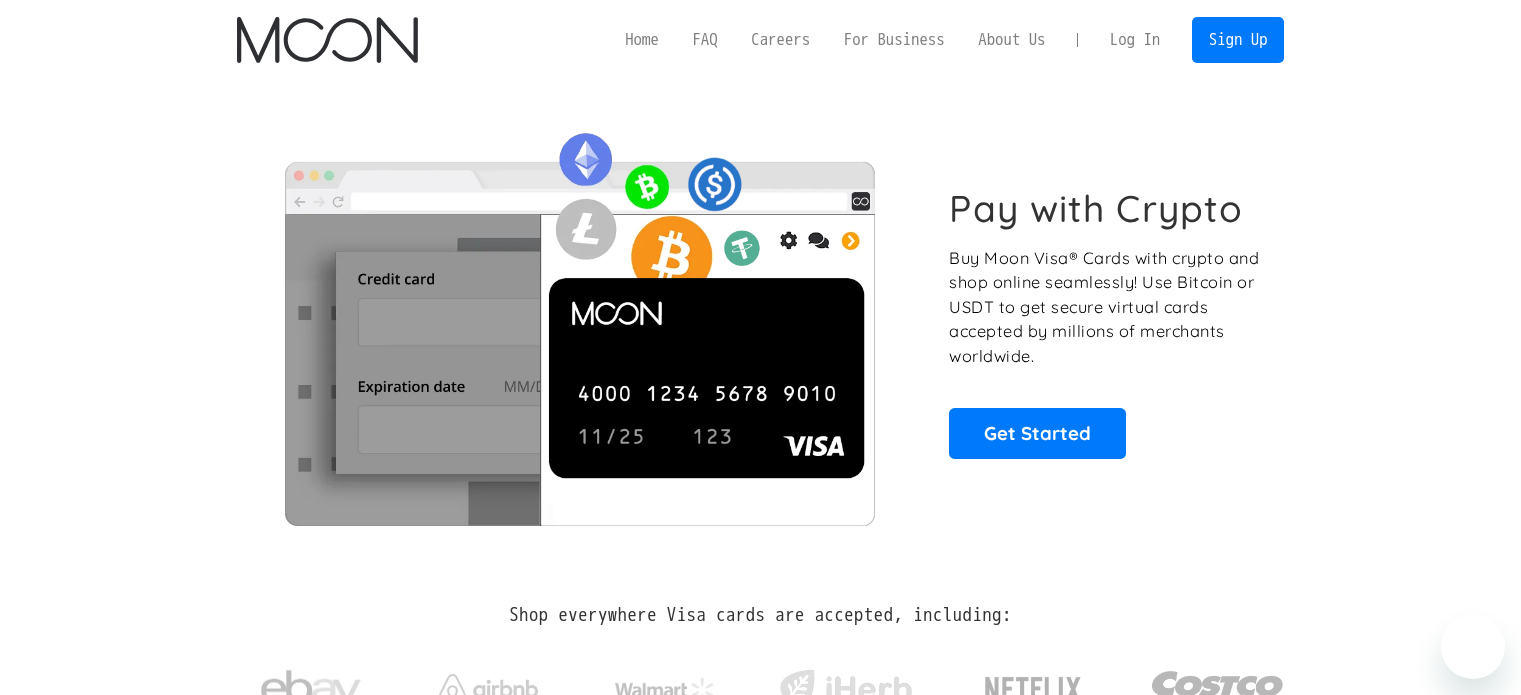 scroll, scrollTop: 0, scrollLeft: 0, axis: both 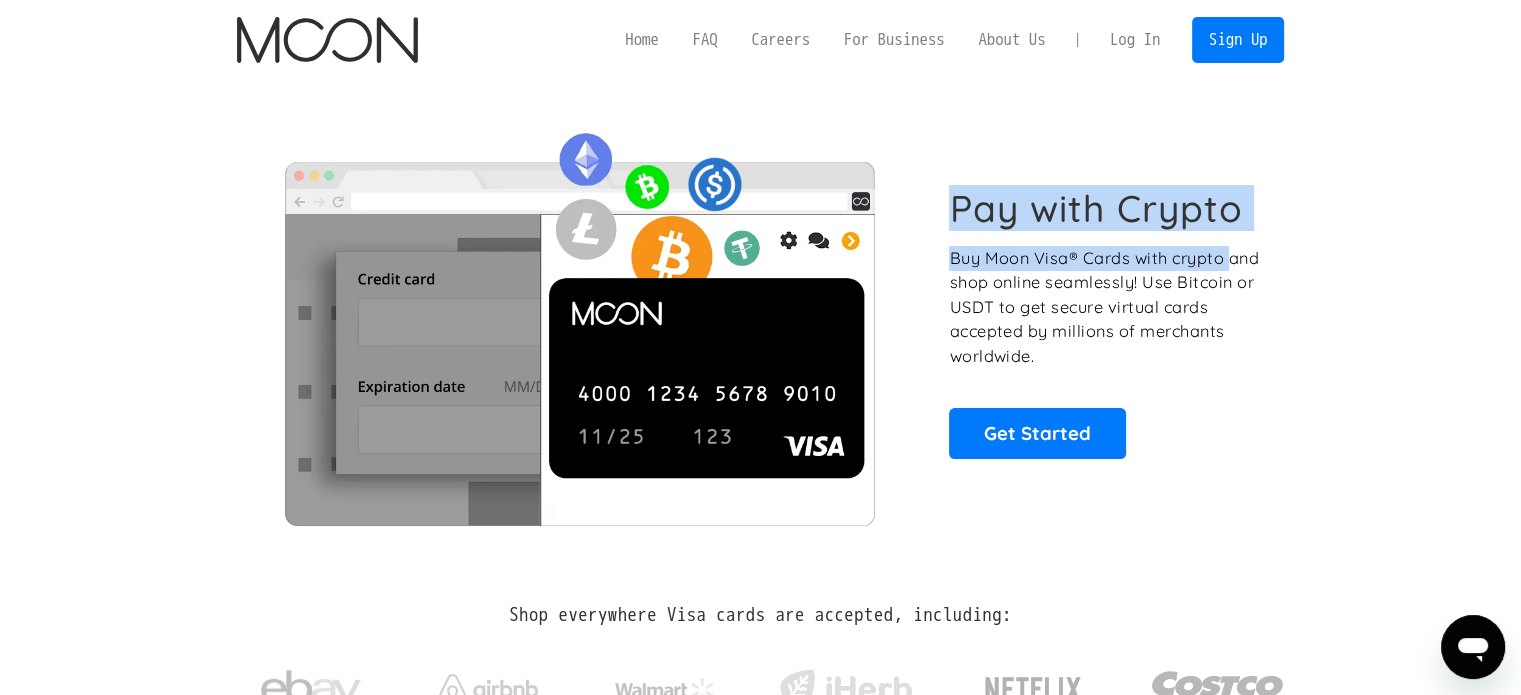 drag, startPoint x: 959, startPoint y: 219, endPoint x: 1232, endPoint y: 264, distance: 276.68393 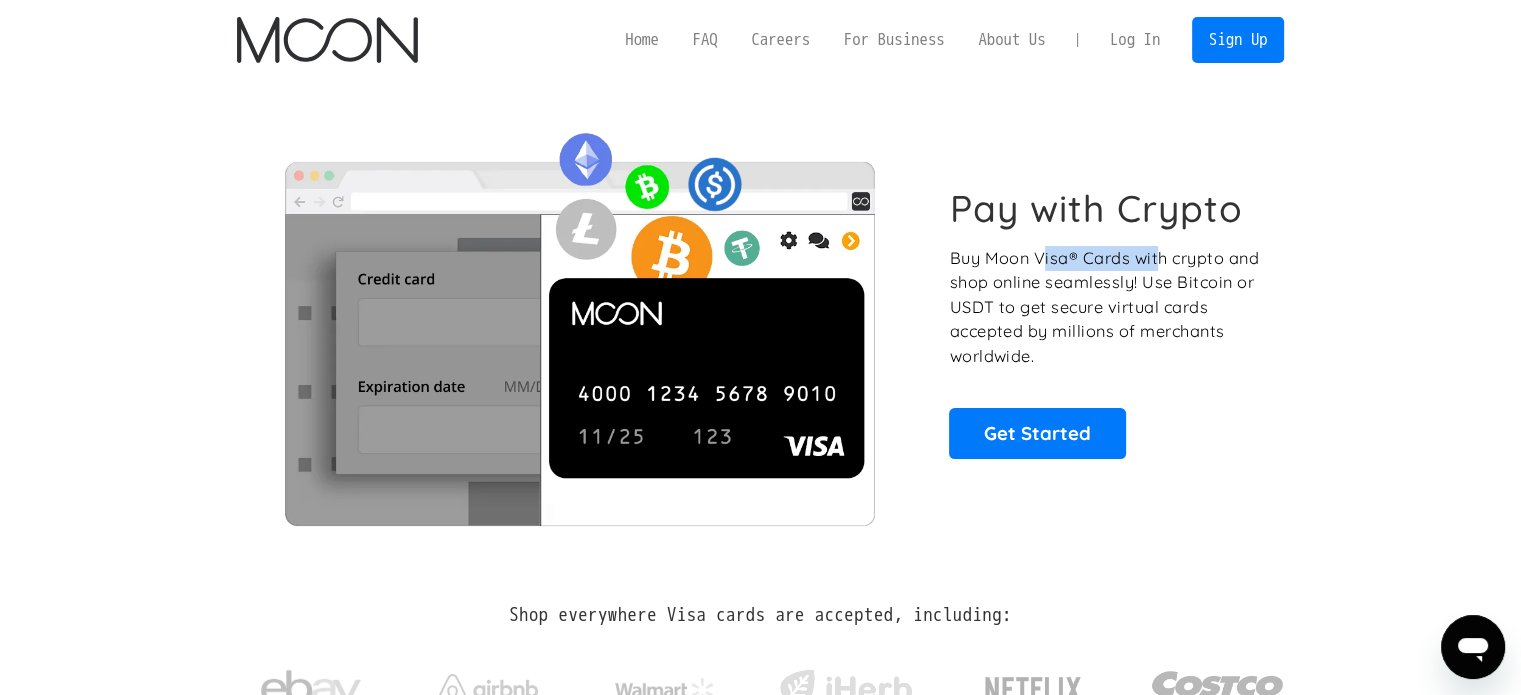 drag, startPoint x: 1040, startPoint y: 259, endPoint x: 1156, endPoint y: 263, distance: 116.06895 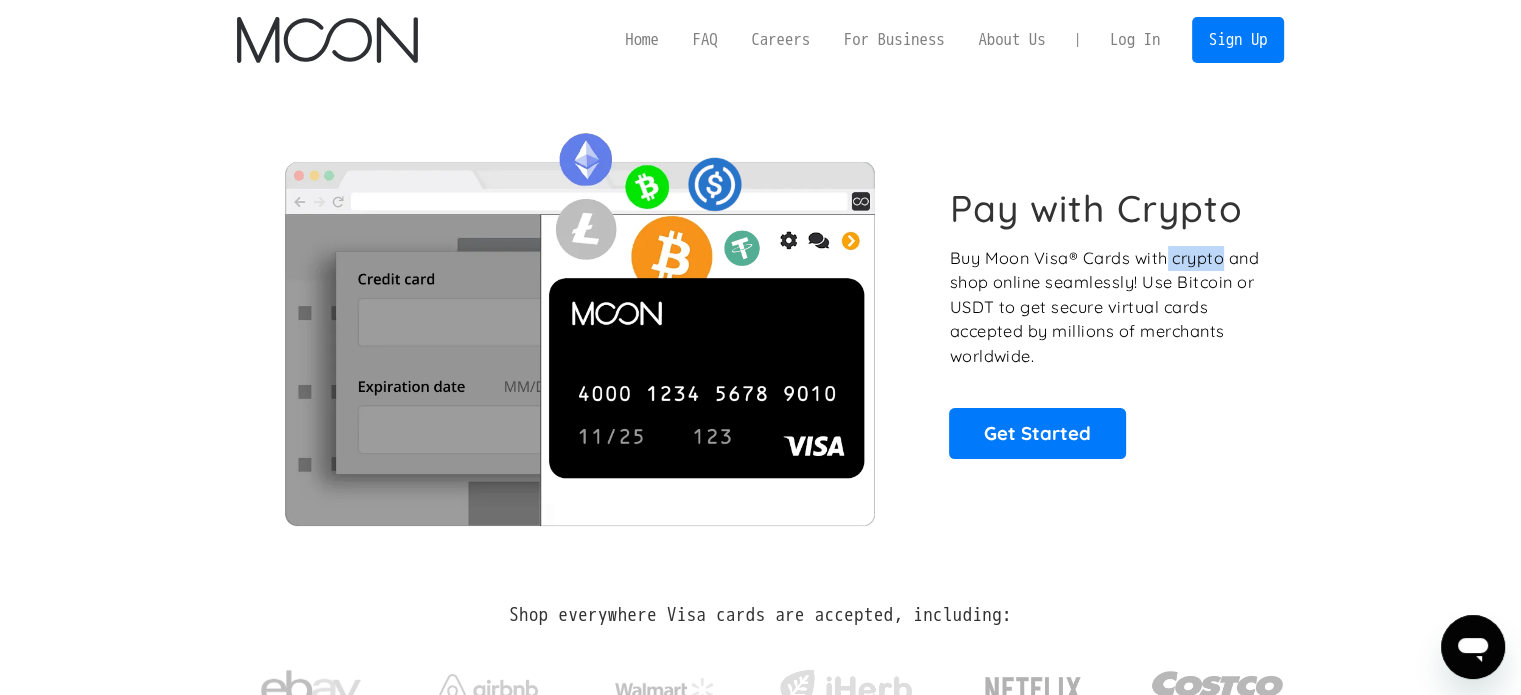 drag, startPoint x: 1168, startPoint y: 254, endPoint x: 1228, endPoint y: 253, distance: 60.00833 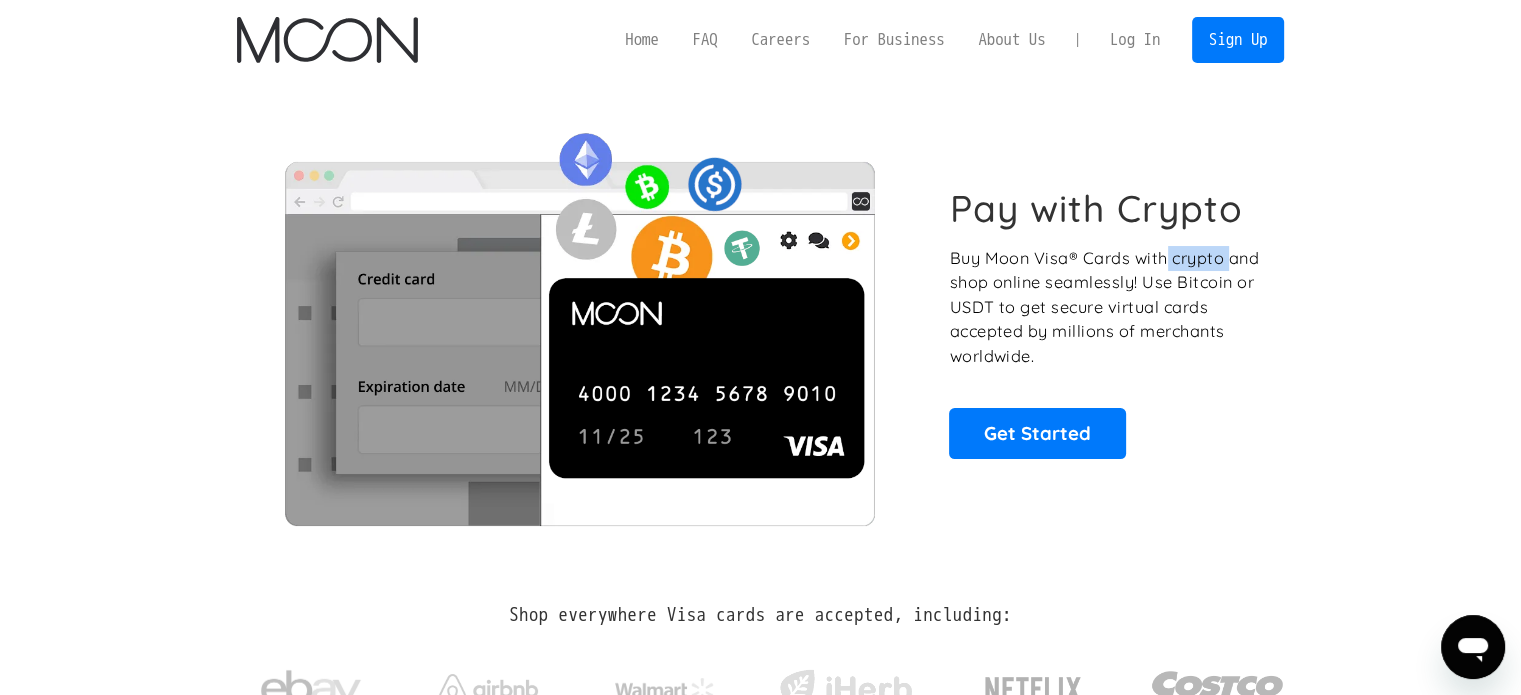 click on "Buy Moon Visa® Cards with crypto and shop online seamlessly! Use Bitcoin or USDT to get secure virtual cards accepted by millions of merchants worldwide." at bounding box center [1105, 307] 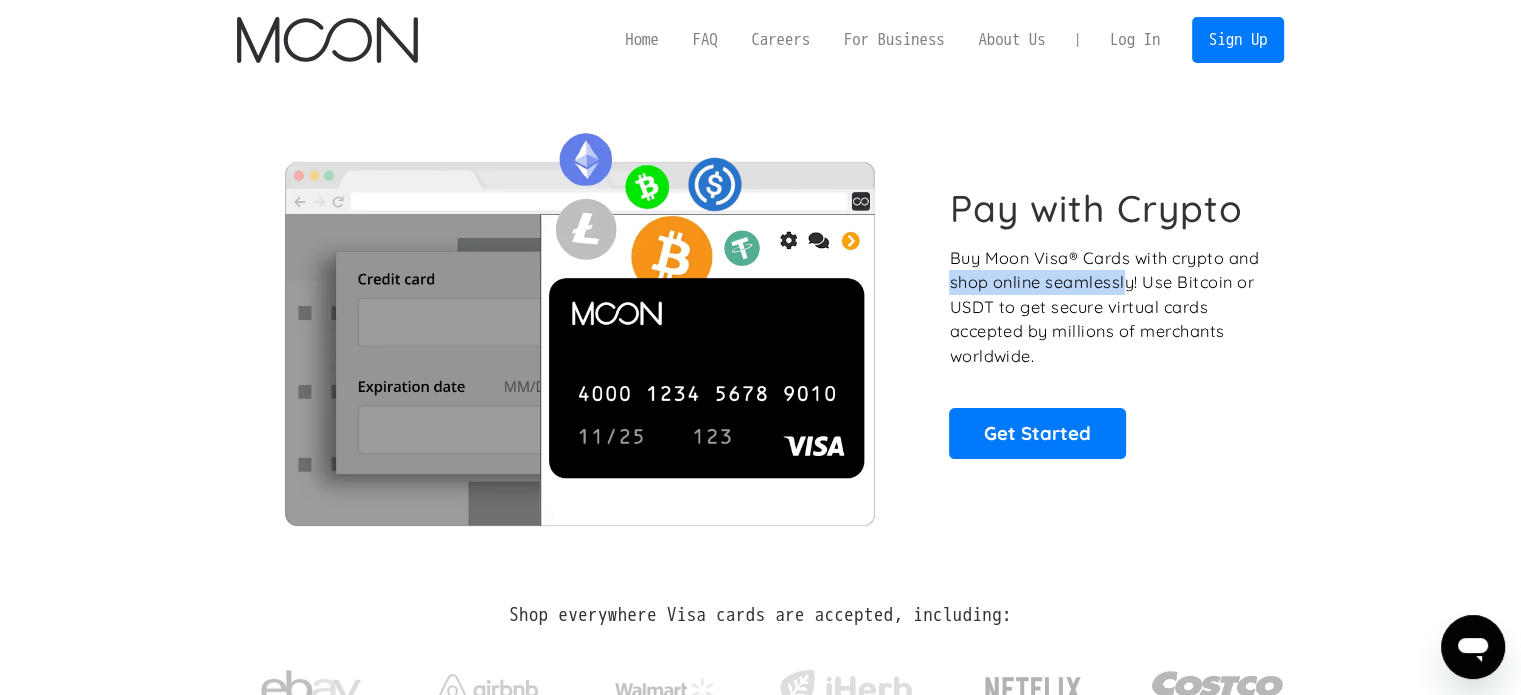 drag, startPoint x: 938, startPoint y: 279, endPoint x: 1122, endPoint y: 276, distance: 184.02446 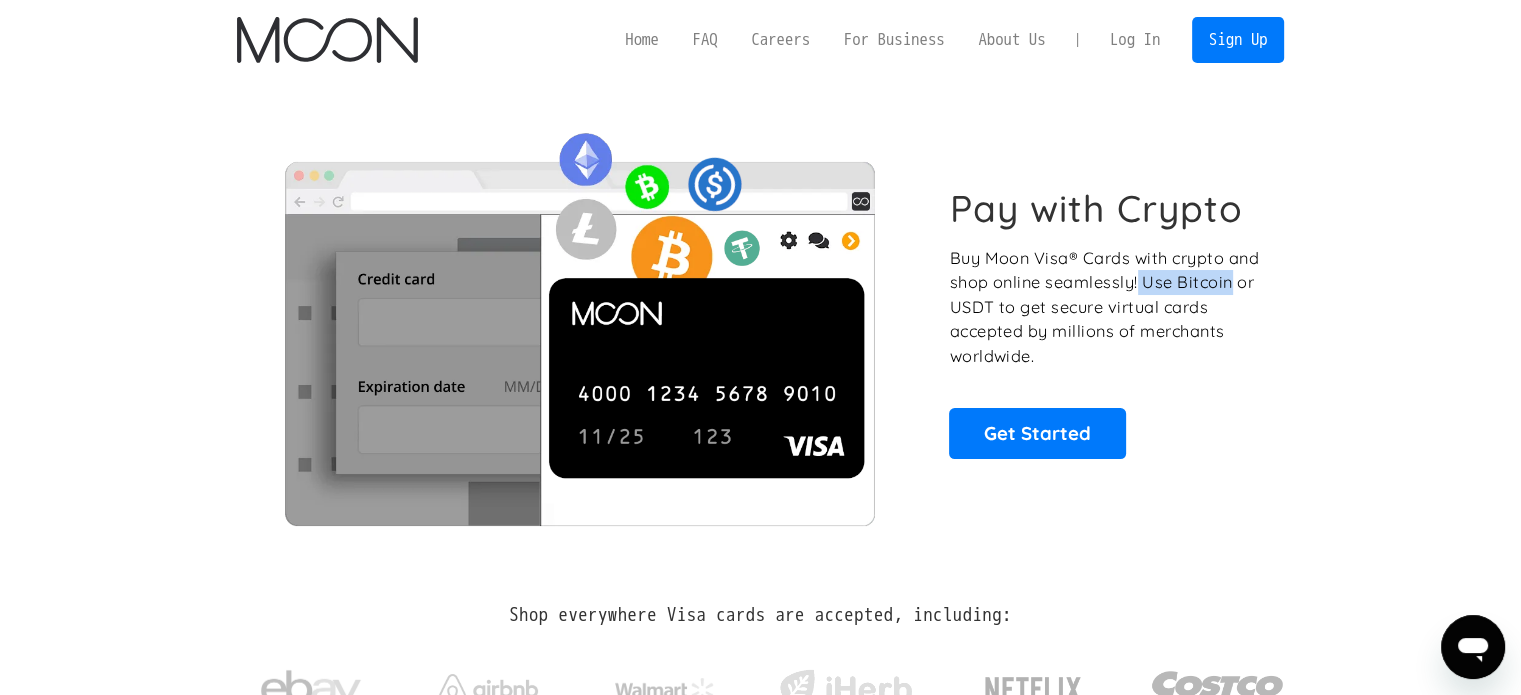 drag, startPoint x: 1138, startPoint y: 277, endPoint x: 1228, endPoint y: 280, distance: 90.04999 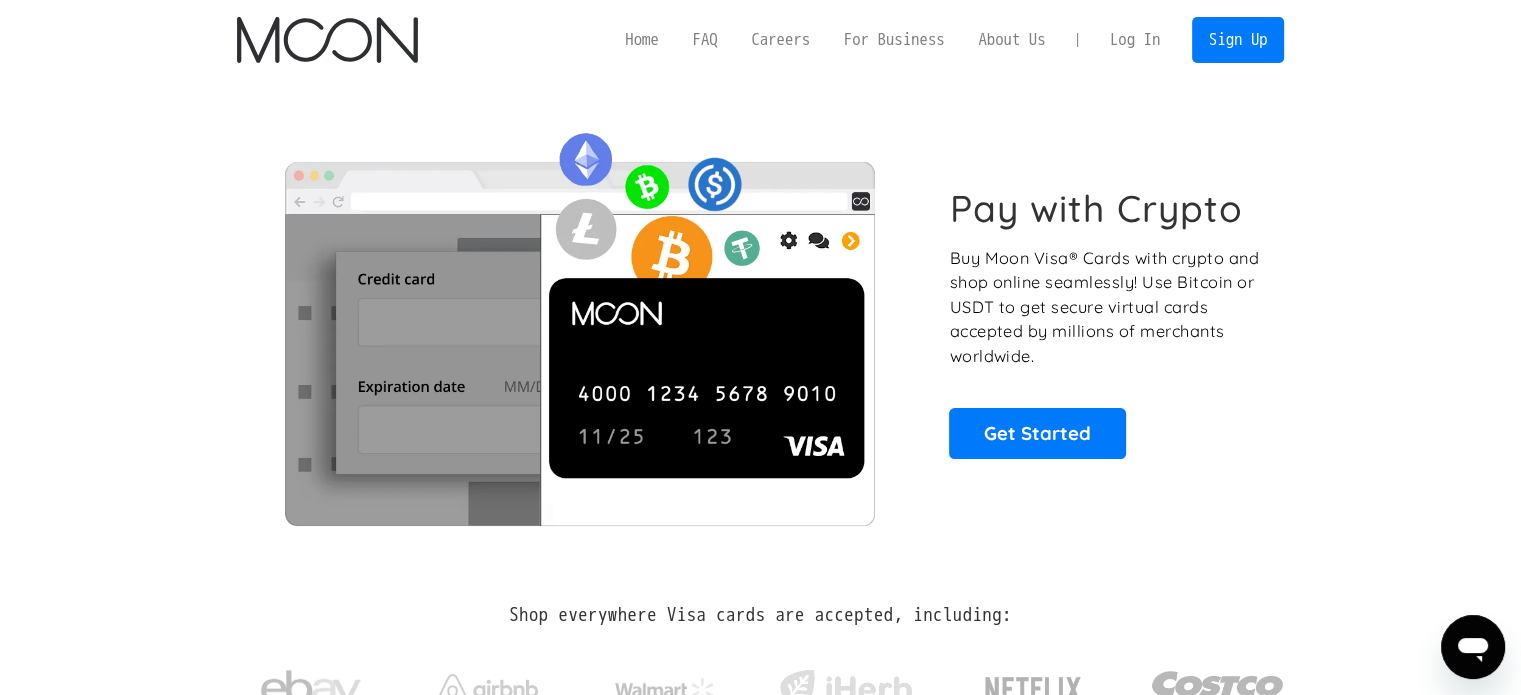 click on "Buy Moon Visa® Cards with crypto and shop online seamlessly! Use Bitcoin or USDT to get secure virtual cards accepted by millions of merchants worldwide." at bounding box center [1105, 307] 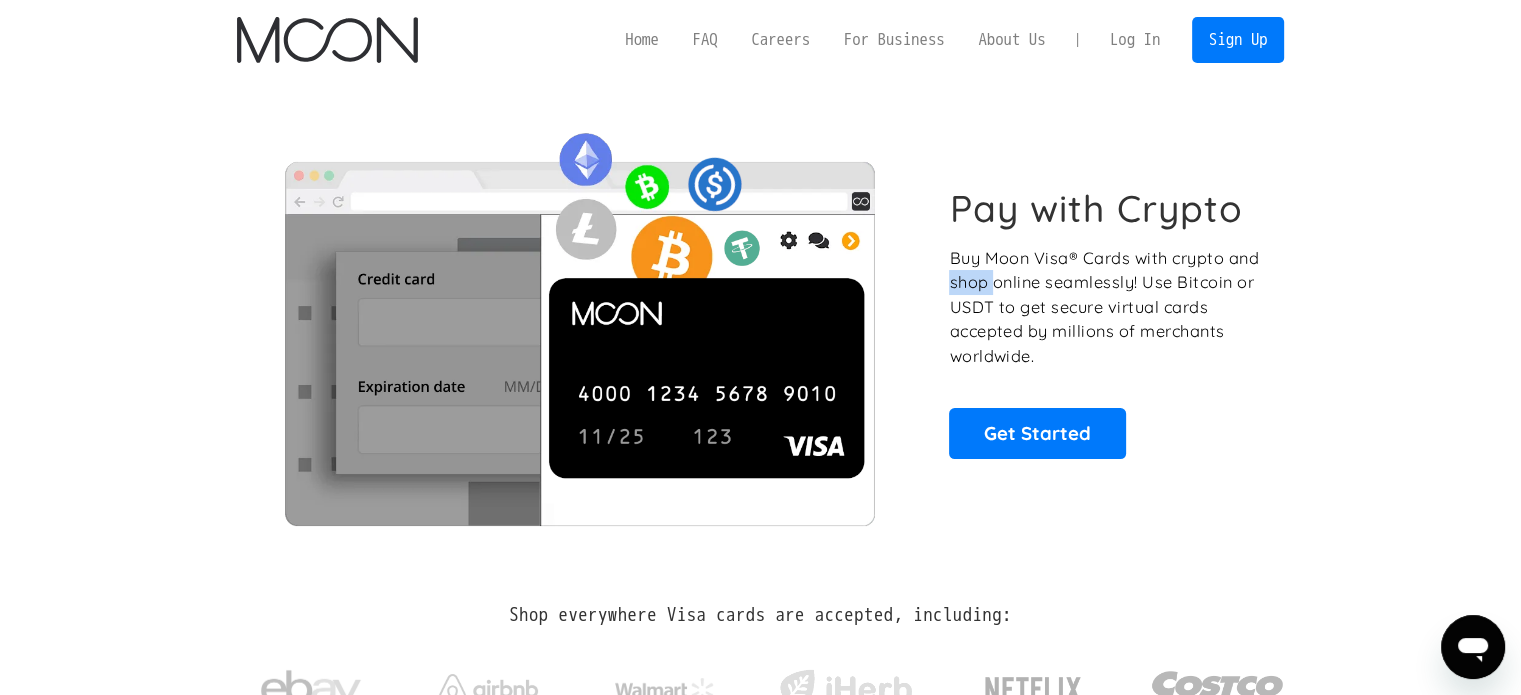 click on "Buy Moon Visa® Cards with crypto and shop online seamlessly! Use Bitcoin or USDT to get secure virtual cards accepted by millions of merchants worldwide." at bounding box center (1105, 307) 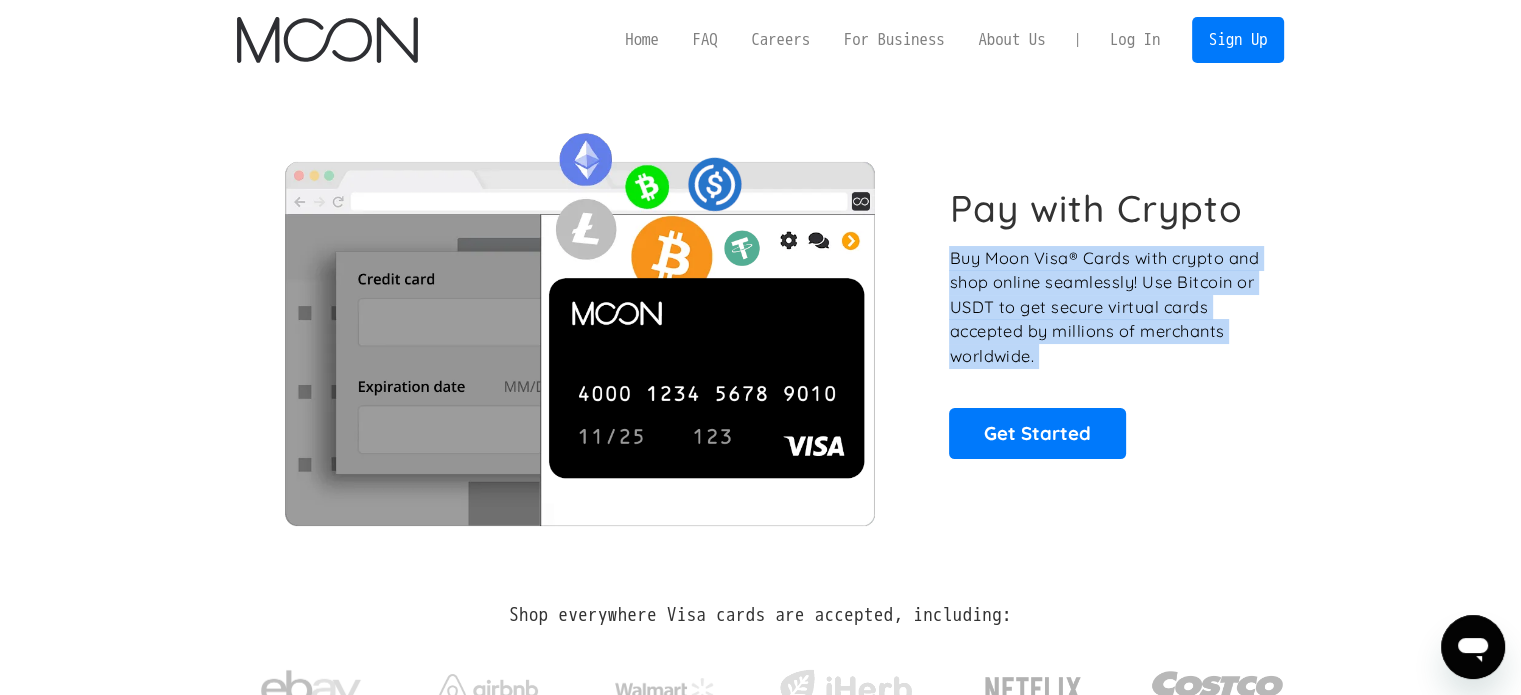 drag, startPoint x: 966, startPoint y: 294, endPoint x: 1066, endPoint y: 308, distance: 100.97524 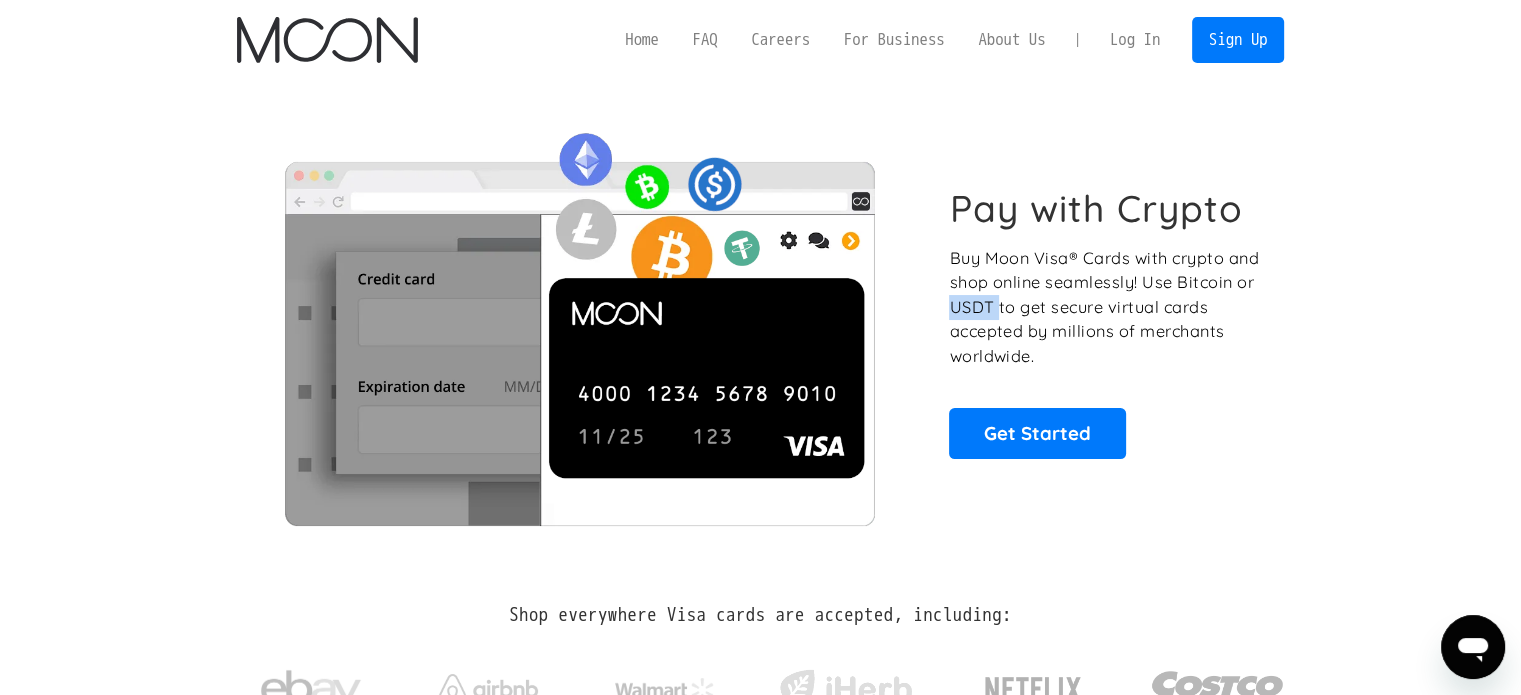 drag, startPoint x: 951, startPoint y: 303, endPoint x: 999, endPoint y: 310, distance: 48.507732 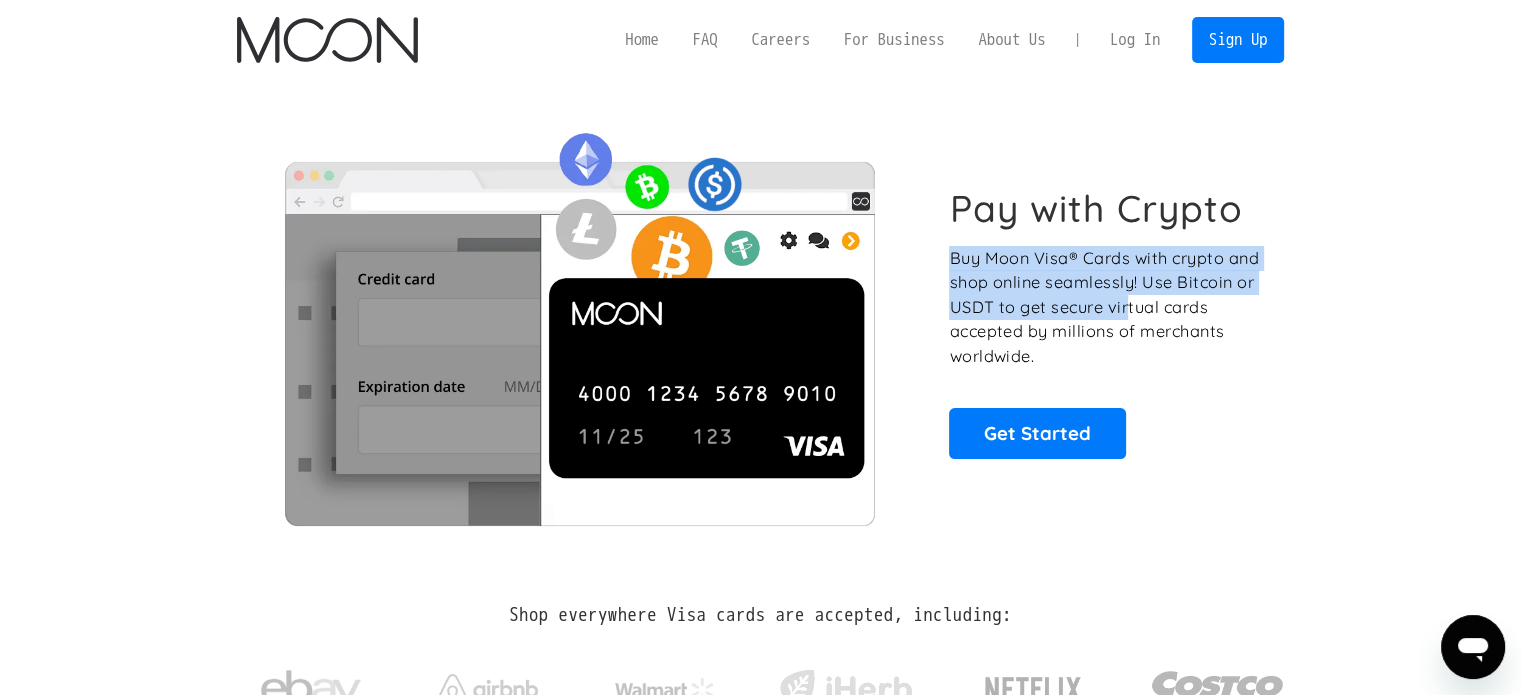 drag, startPoint x: 937, startPoint y: 250, endPoint x: 1129, endPoint y: 310, distance: 201.15666 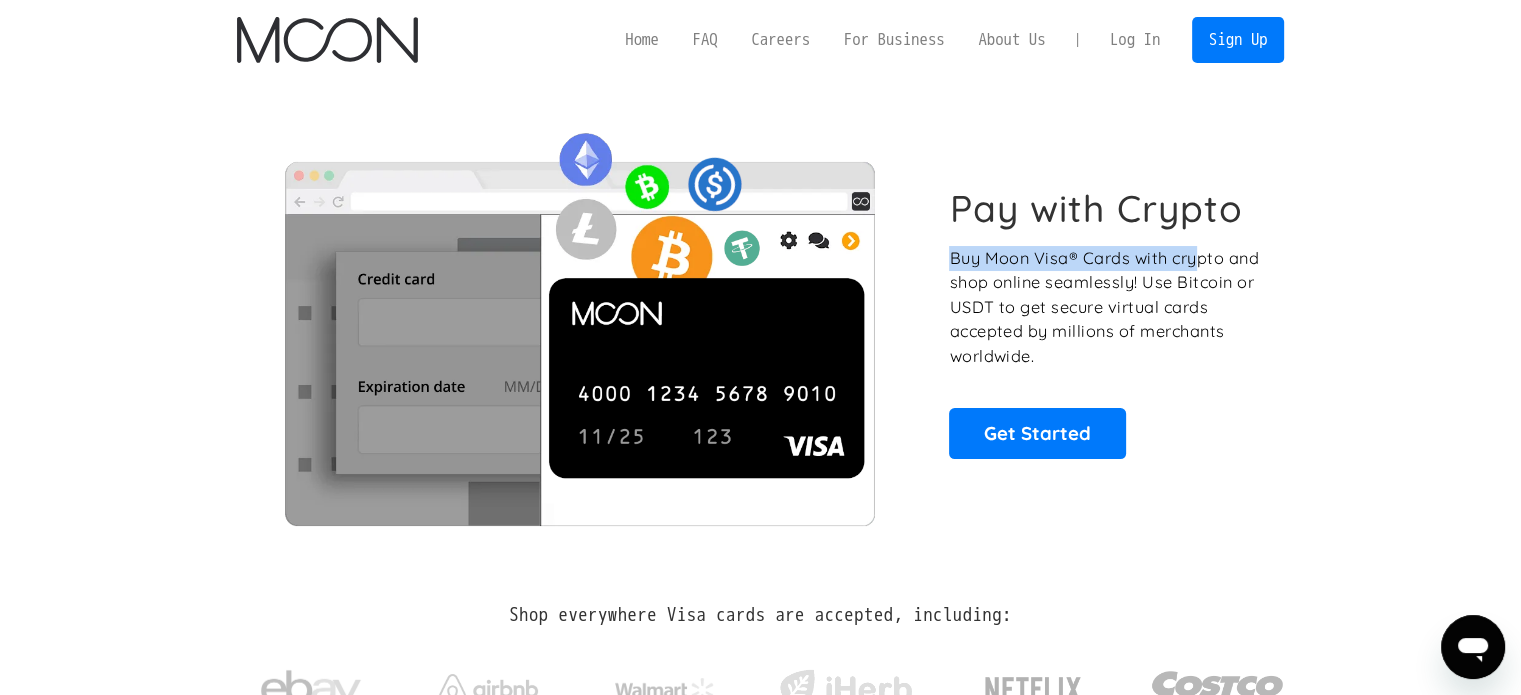 drag, startPoint x: 944, startPoint y: 259, endPoint x: 1200, endPoint y: 245, distance: 256.38254 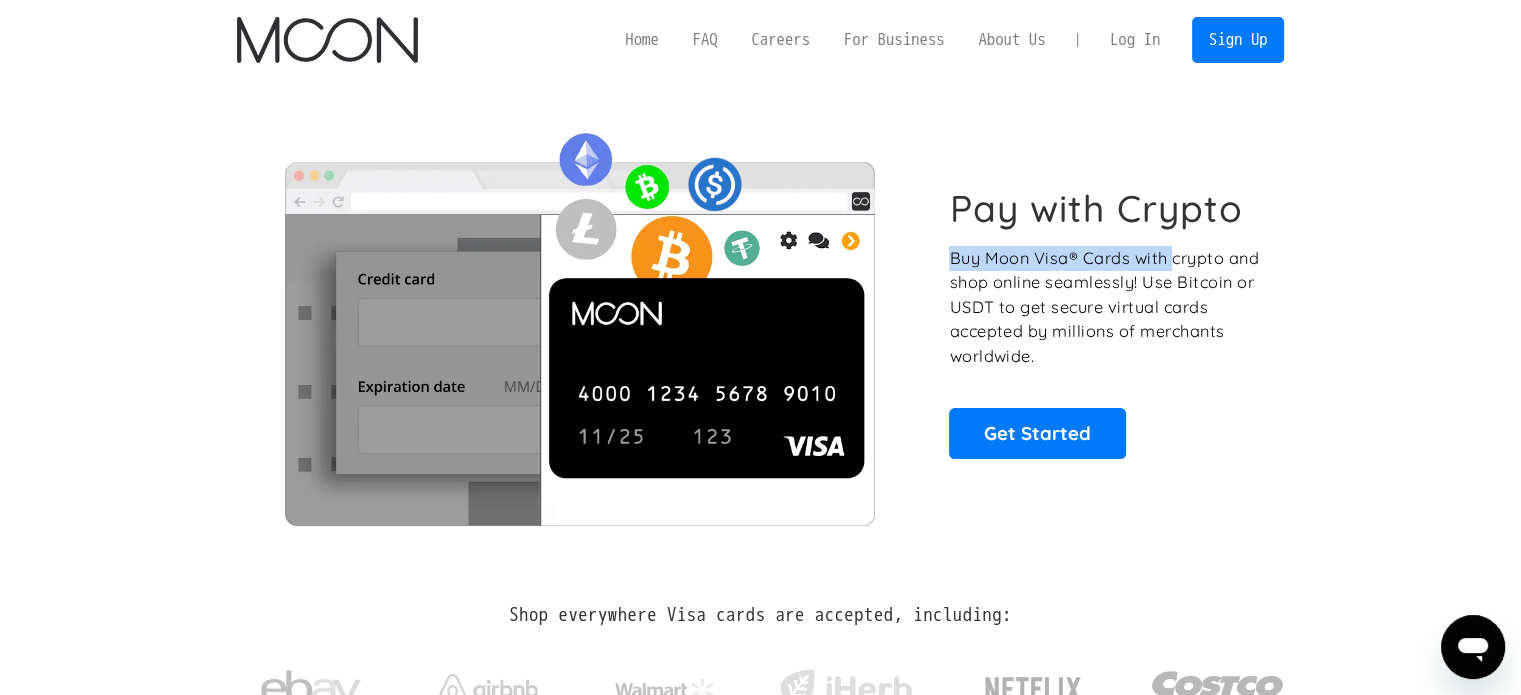 drag, startPoint x: 936, startPoint y: 253, endPoint x: 1173, endPoint y: 259, distance: 237.07594 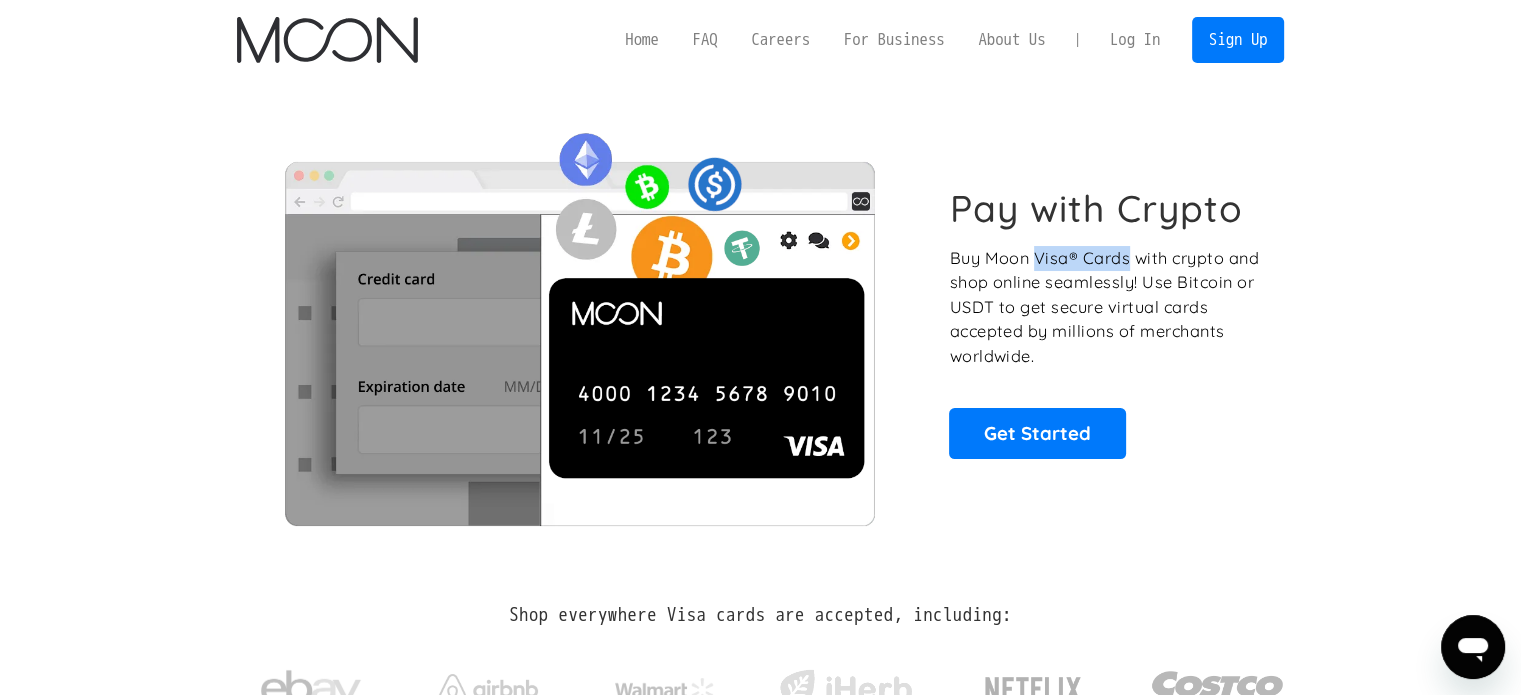drag, startPoint x: 1037, startPoint y: 256, endPoint x: 1130, endPoint y: 256, distance: 93 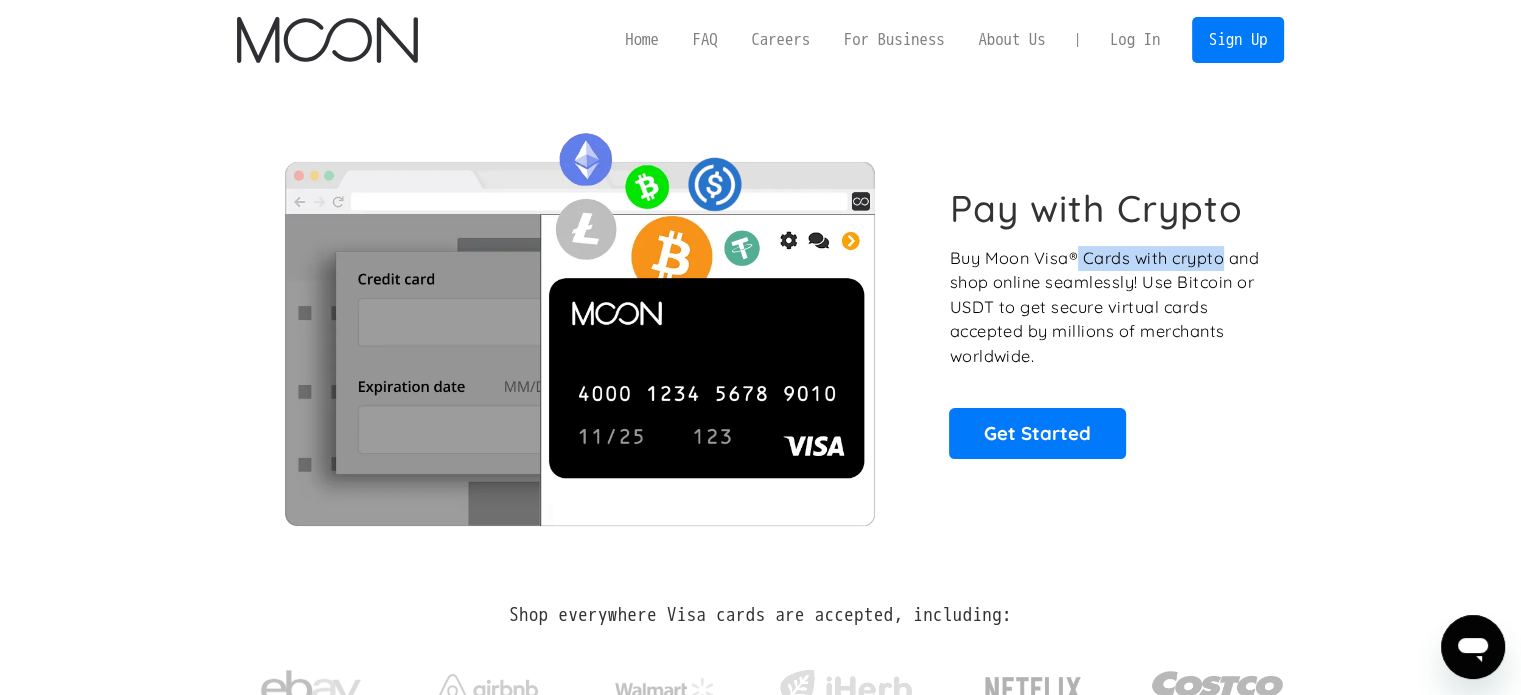 drag, startPoint x: 1224, startPoint y: 255, endPoint x: 1075, endPoint y: 253, distance: 149.01343 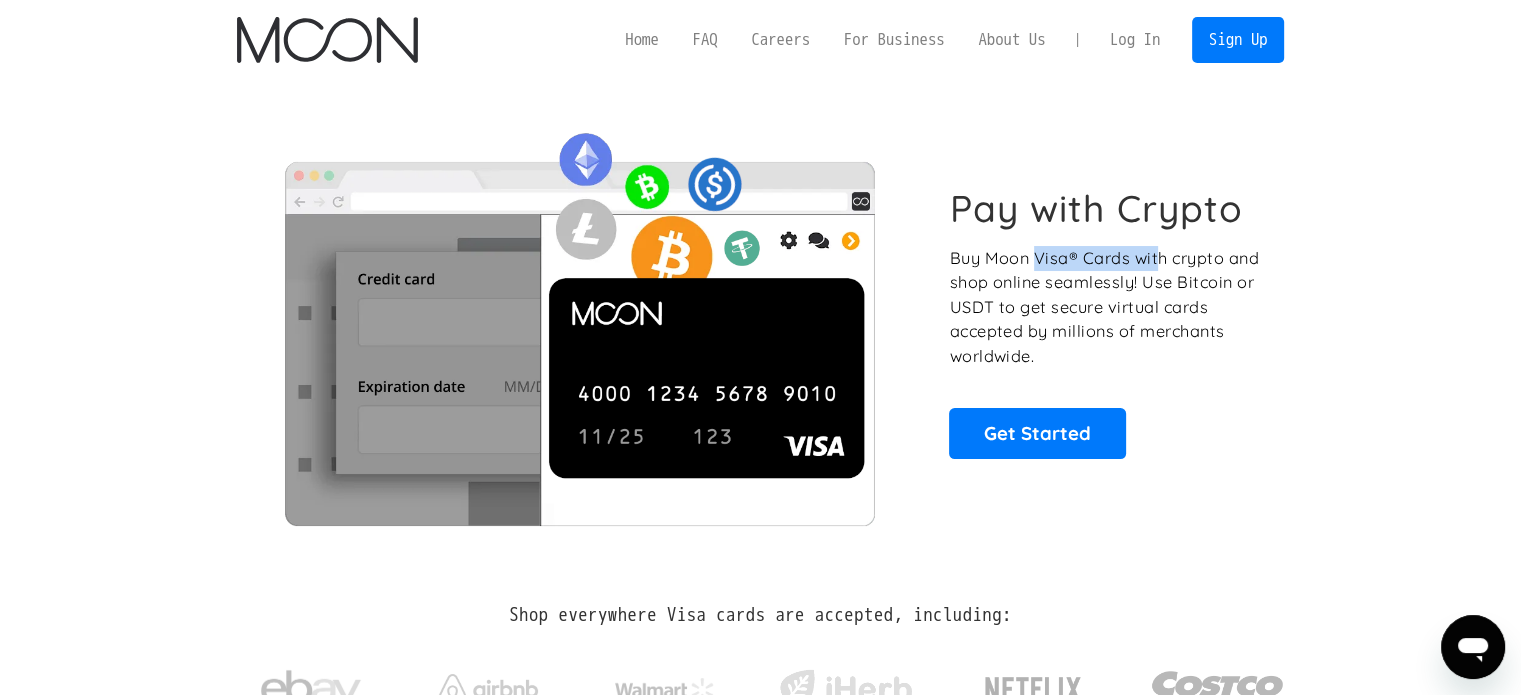 drag, startPoint x: 1037, startPoint y: 256, endPoint x: 1154, endPoint y: 263, distance: 117.20921 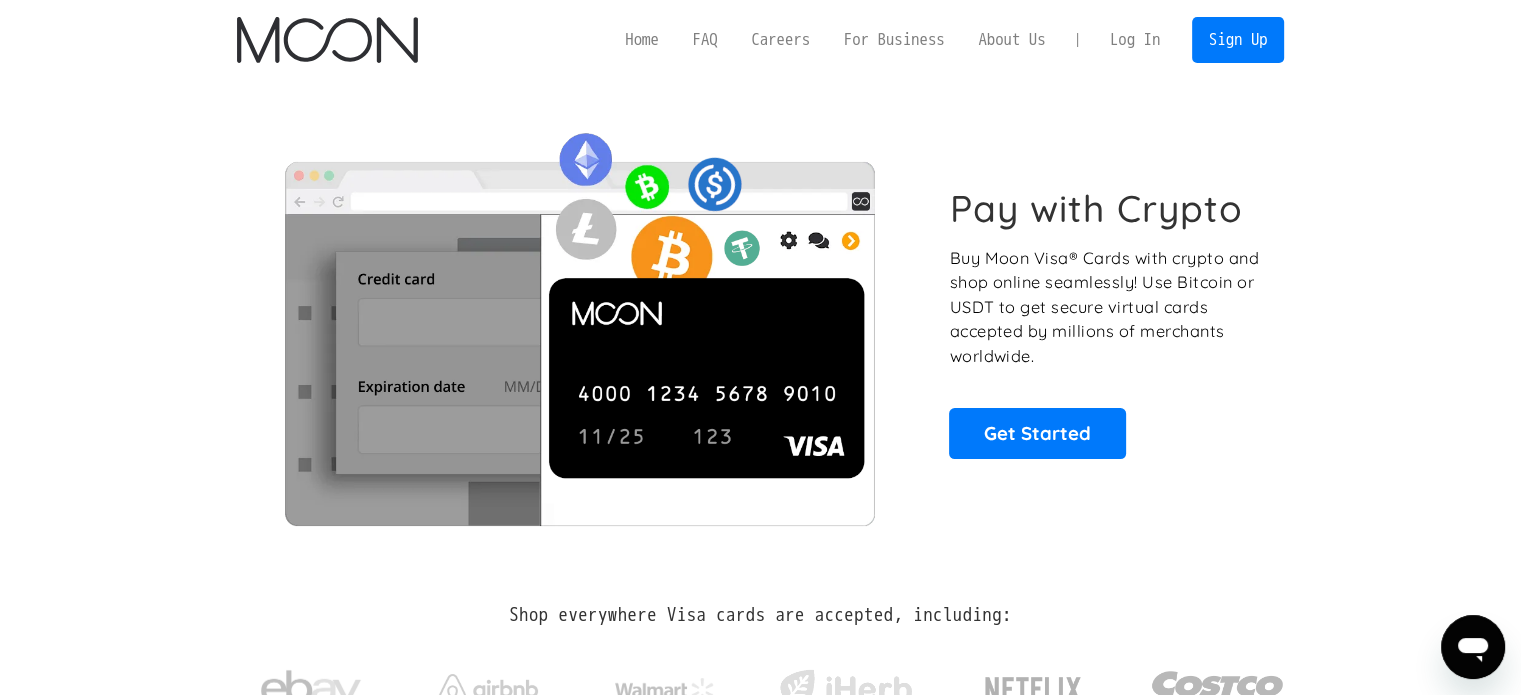 click on "Buy Moon Visa® Cards with crypto and shop online seamlessly! Use Bitcoin or USDT to get secure virtual cards accepted by millions of merchants worldwide." at bounding box center [1105, 307] 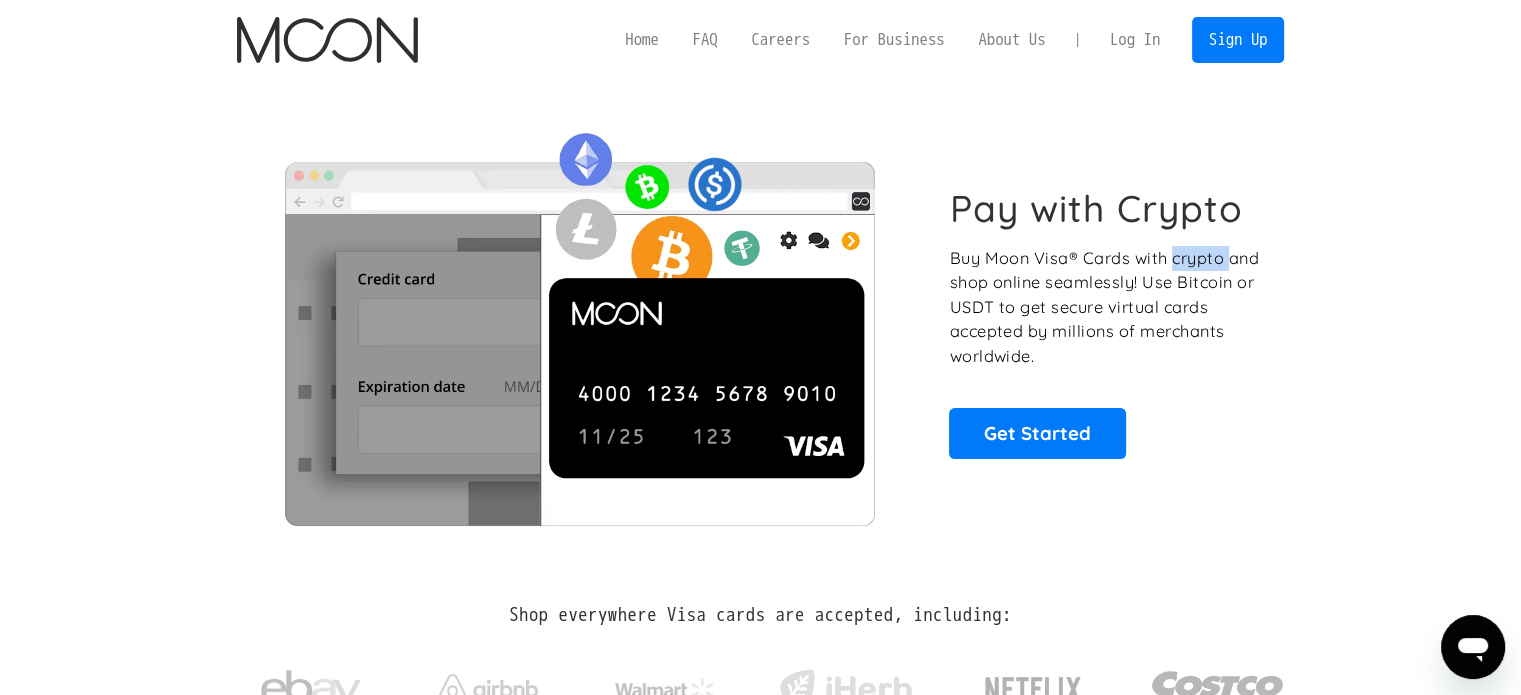 click on "Buy Moon Visa® Cards with crypto and shop online seamlessly! Use Bitcoin or USDT to get secure virtual cards accepted by millions of merchants worldwide." at bounding box center (1105, 307) 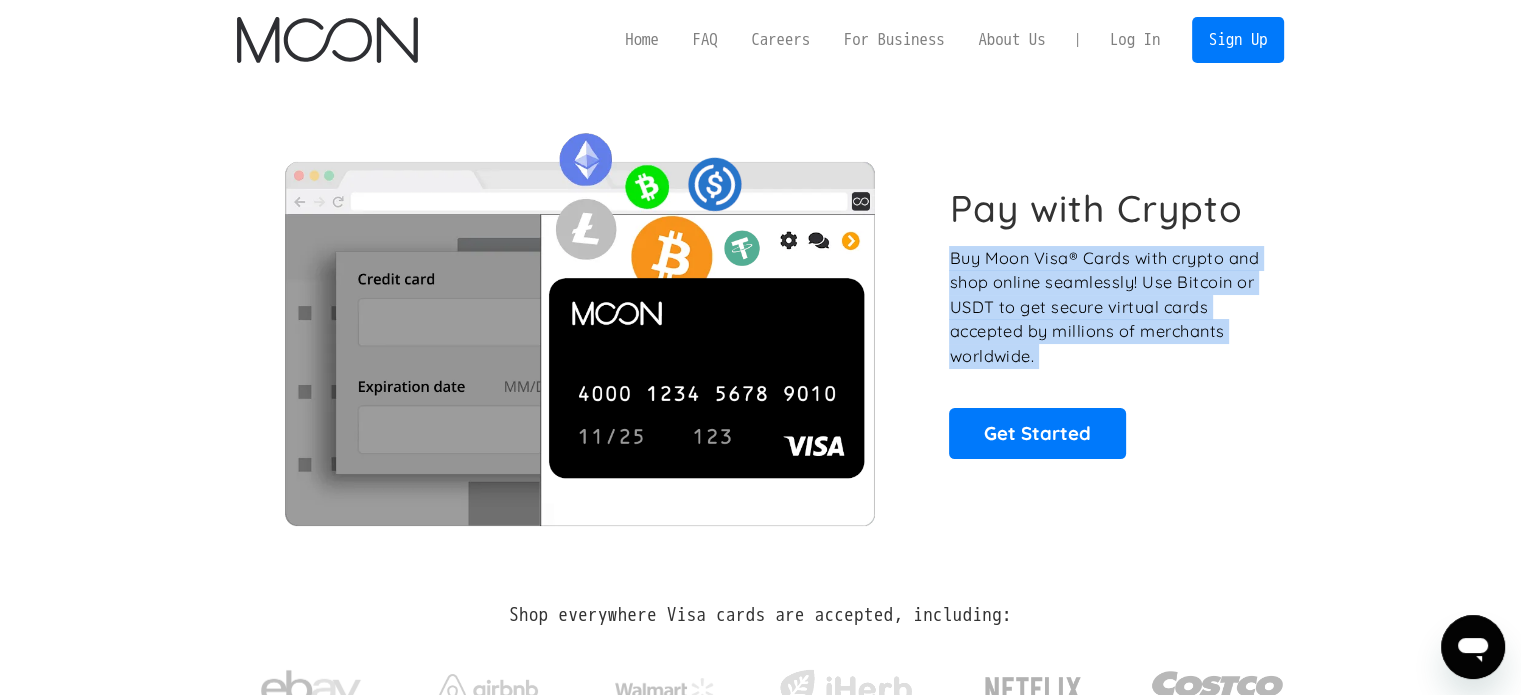 click on "Buy Moon Visa® Cards with crypto and shop online seamlessly! Use Bitcoin or USDT to get secure virtual cards accepted by millions of merchants worldwide." at bounding box center [1105, 307] 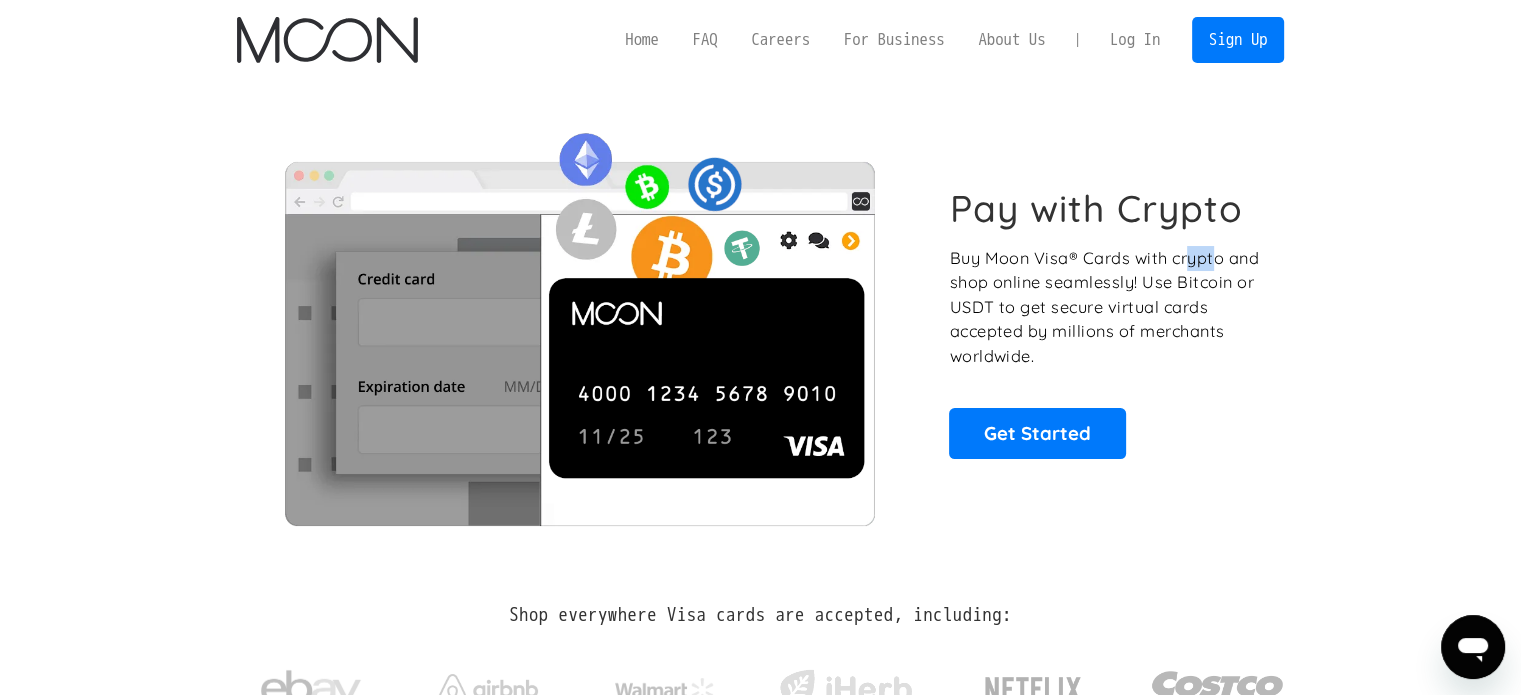 drag, startPoint x: 1184, startPoint y: 256, endPoint x: 1214, endPoint y: 254, distance: 30.066593 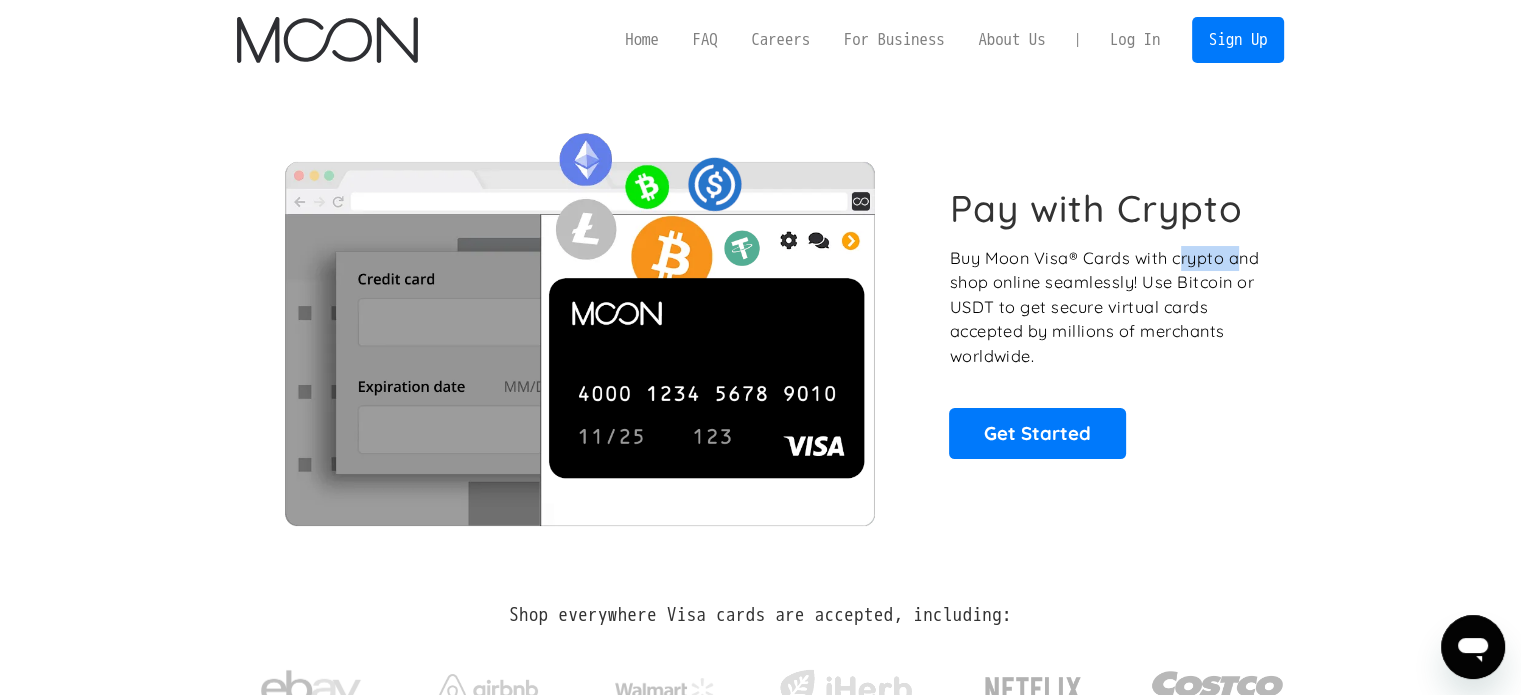 drag, startPoint x: 1177, startPoint y: 251, endPoint x: 1241, endPoint y: 255, distance: 64.12488 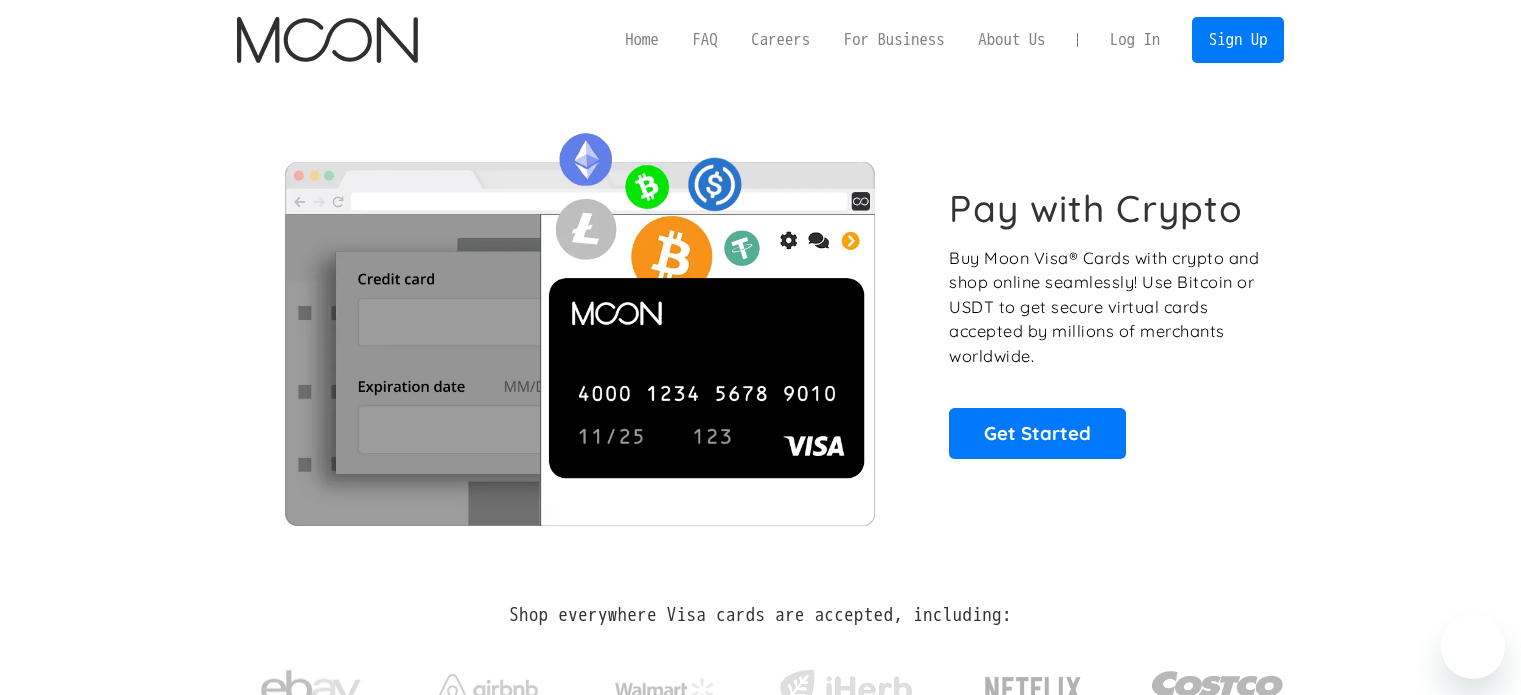 scroll, scrollTop: 0, scrollLeft: 0, axis: both 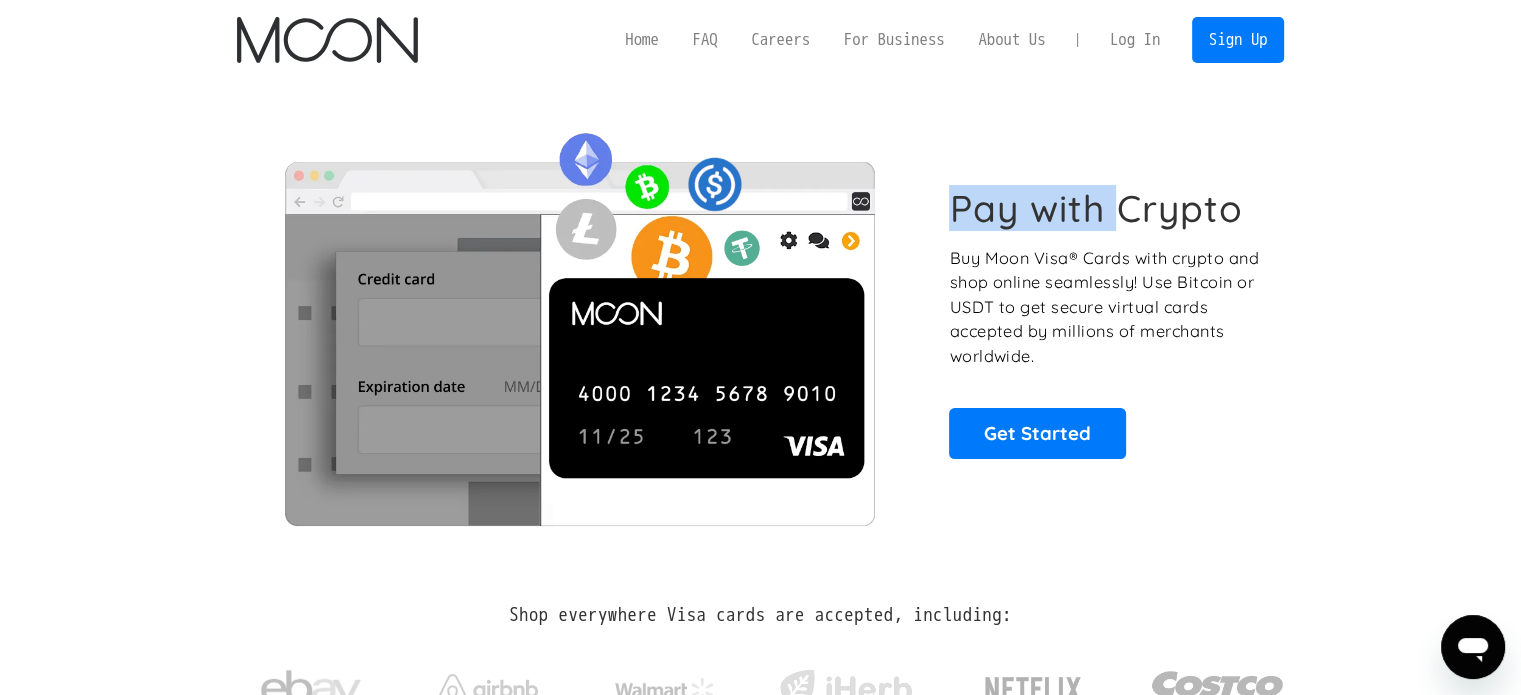 drag, startPoint x: 940, startPoint y: 206, endPoint x: 1128, endPoint y: 202, distance: 188.04254 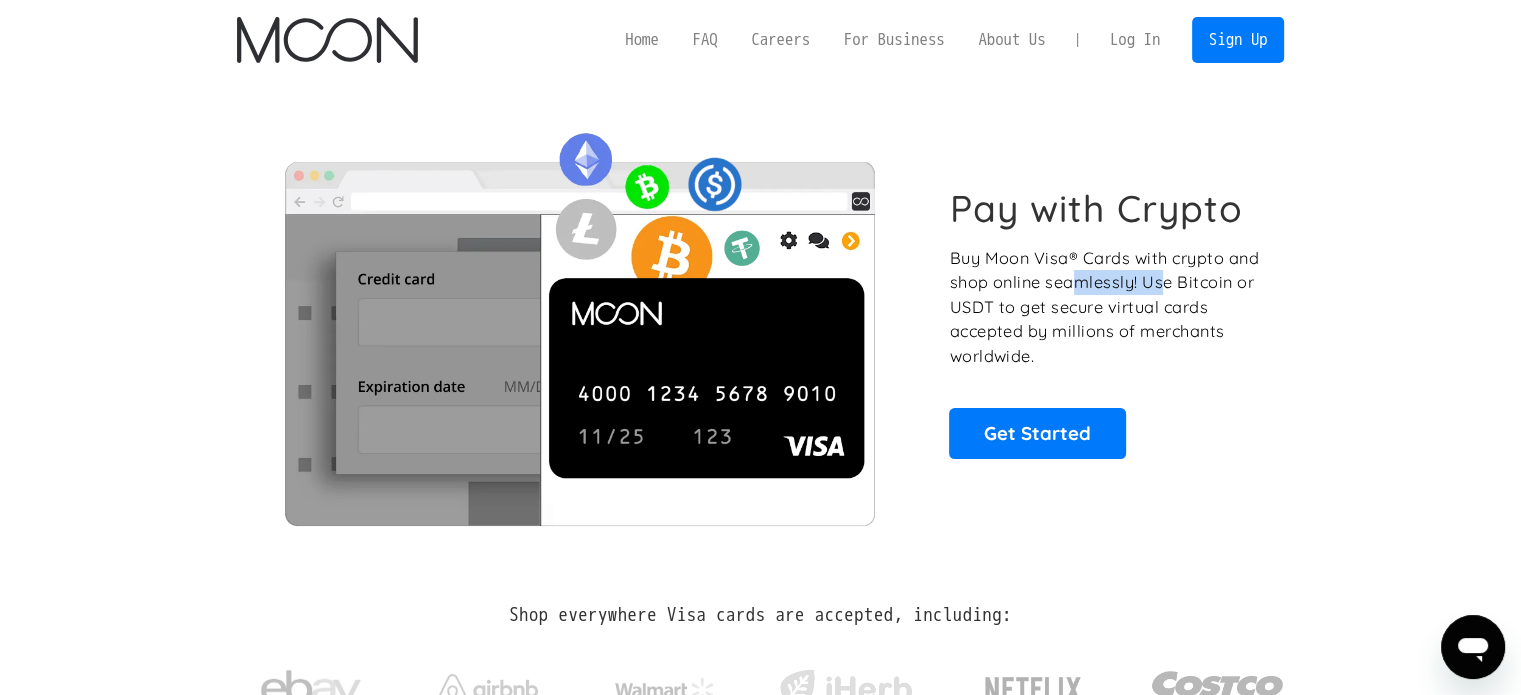 drag, startPoint x: 1069, startPoint y: 283, endPoint x: 1160, endPoint y: 278, distance: 91.13726 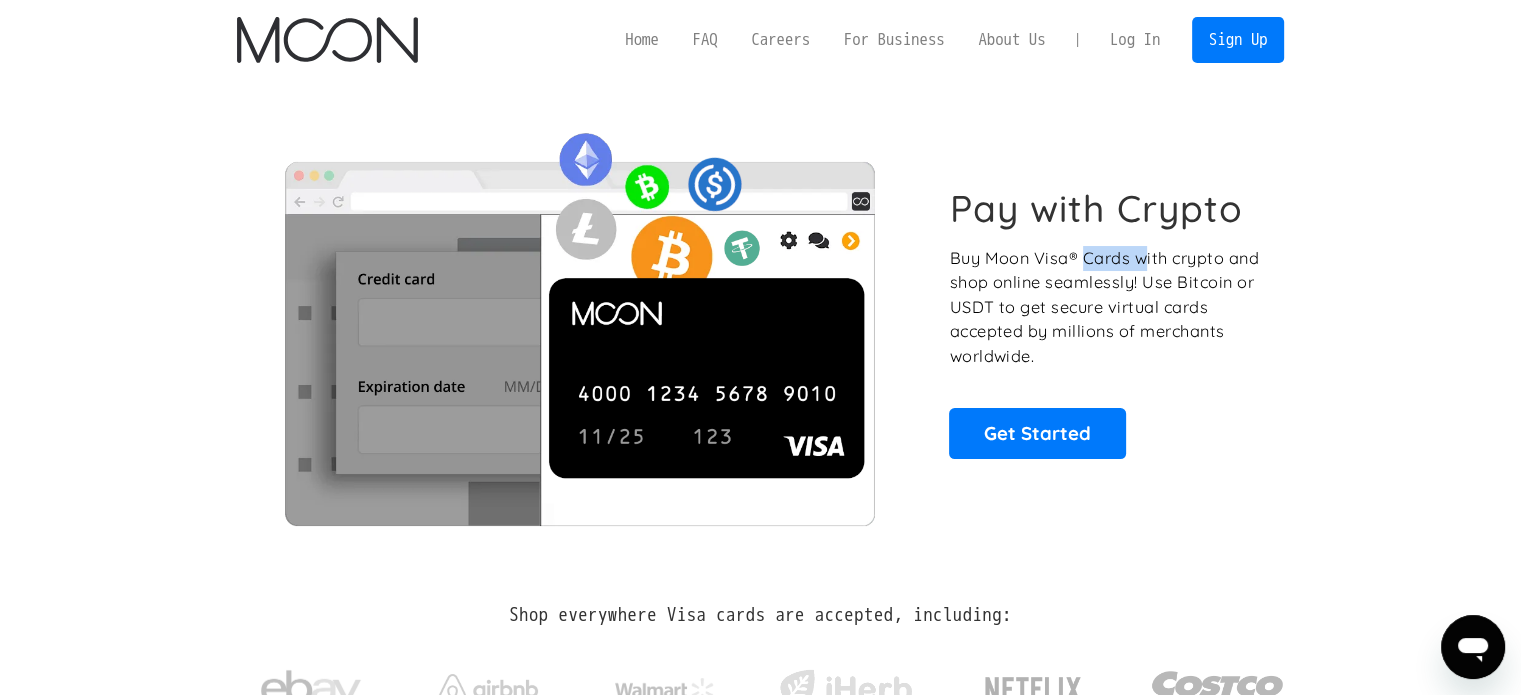 drag, startPoint x: 1080, startPoint y: 251, endPoint x: 1150, endPoint y: 247, distance: 70.11419 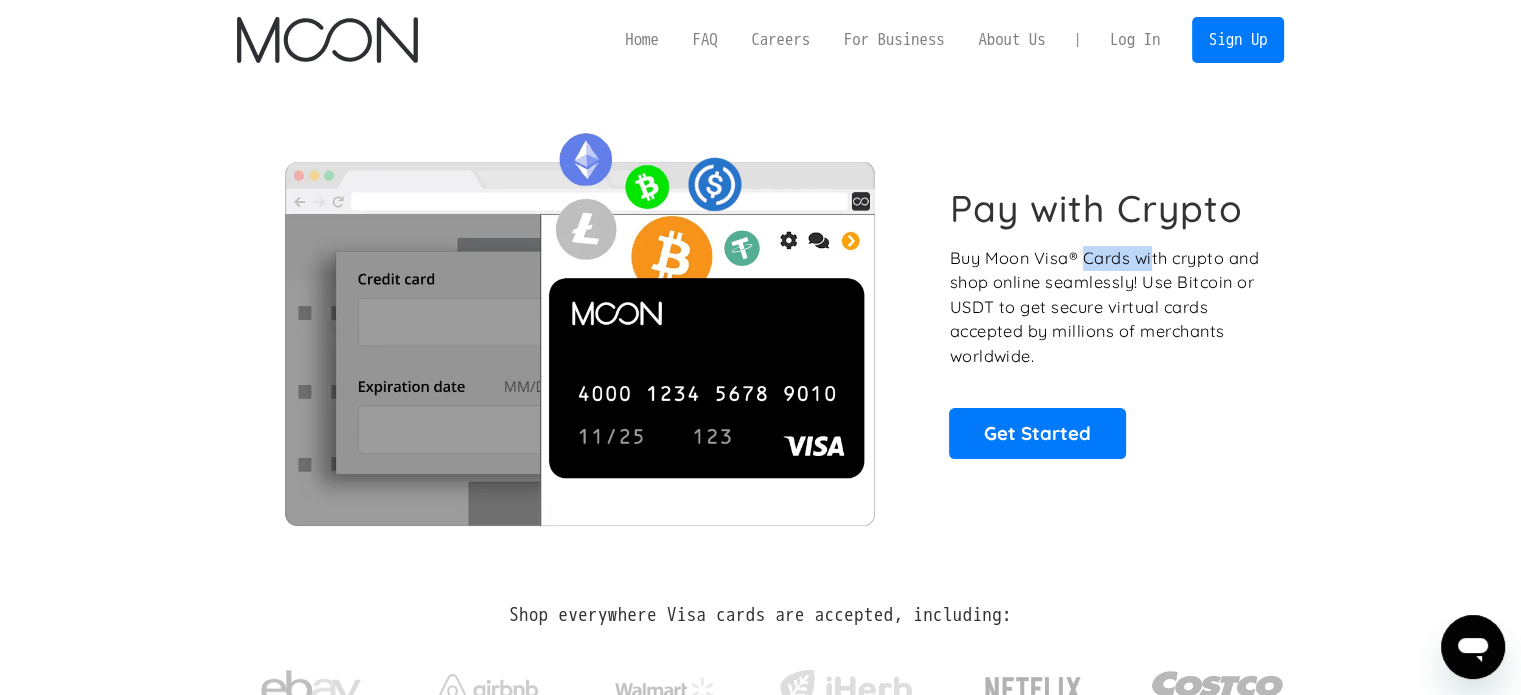 click on "Buy Moon Visa® Cards with crypto and shop online seamlessly! Use Bitcoin or USDT to get secure virtual cards accepted by millions of merchants worldwide." at bounding box center (1105, 307) 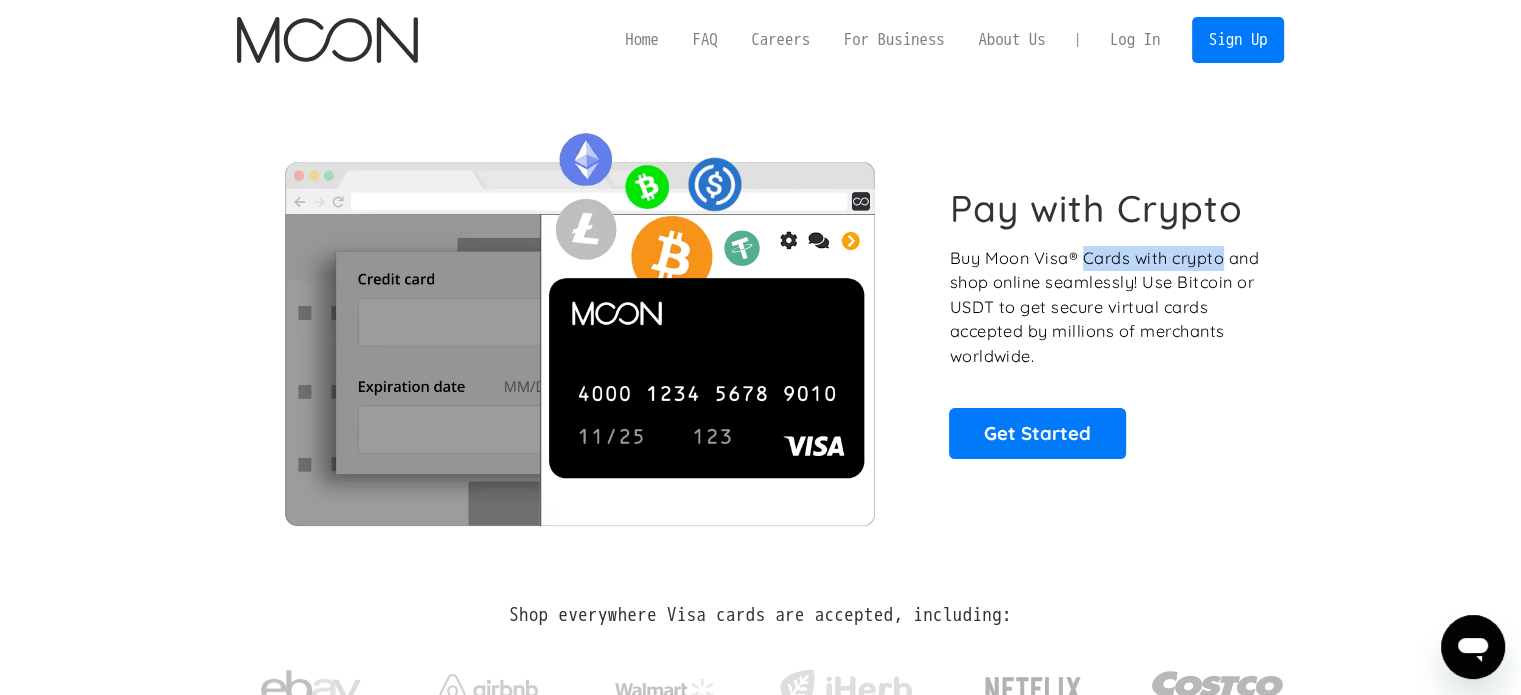 drag, startPoint x: 1081, startPoint y: 257, endPoint x: 1224, endPoint y: 259, distance: 143.01399 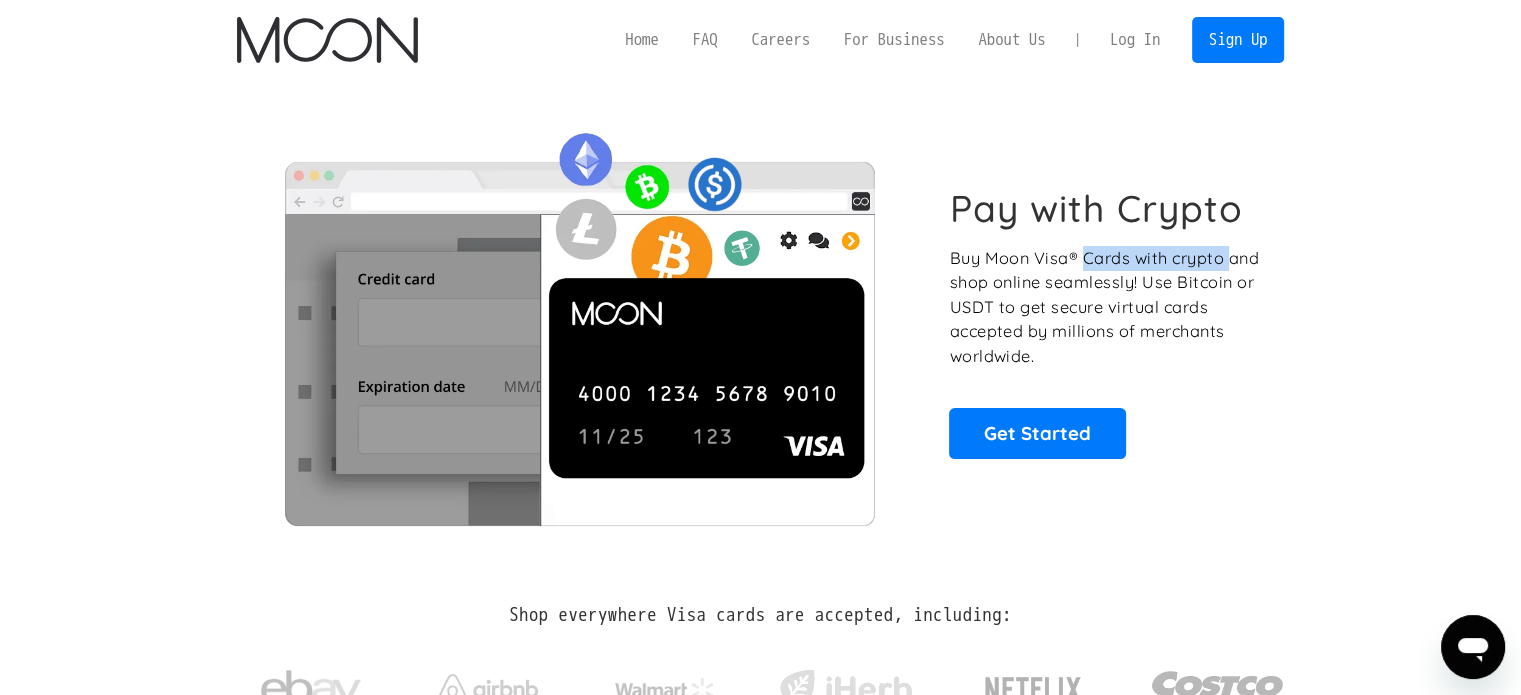 drag, startPoint x: 1081, startPoint y: 263, endPoint x: 1233, endPoint y: 261, distance: 152.01315 